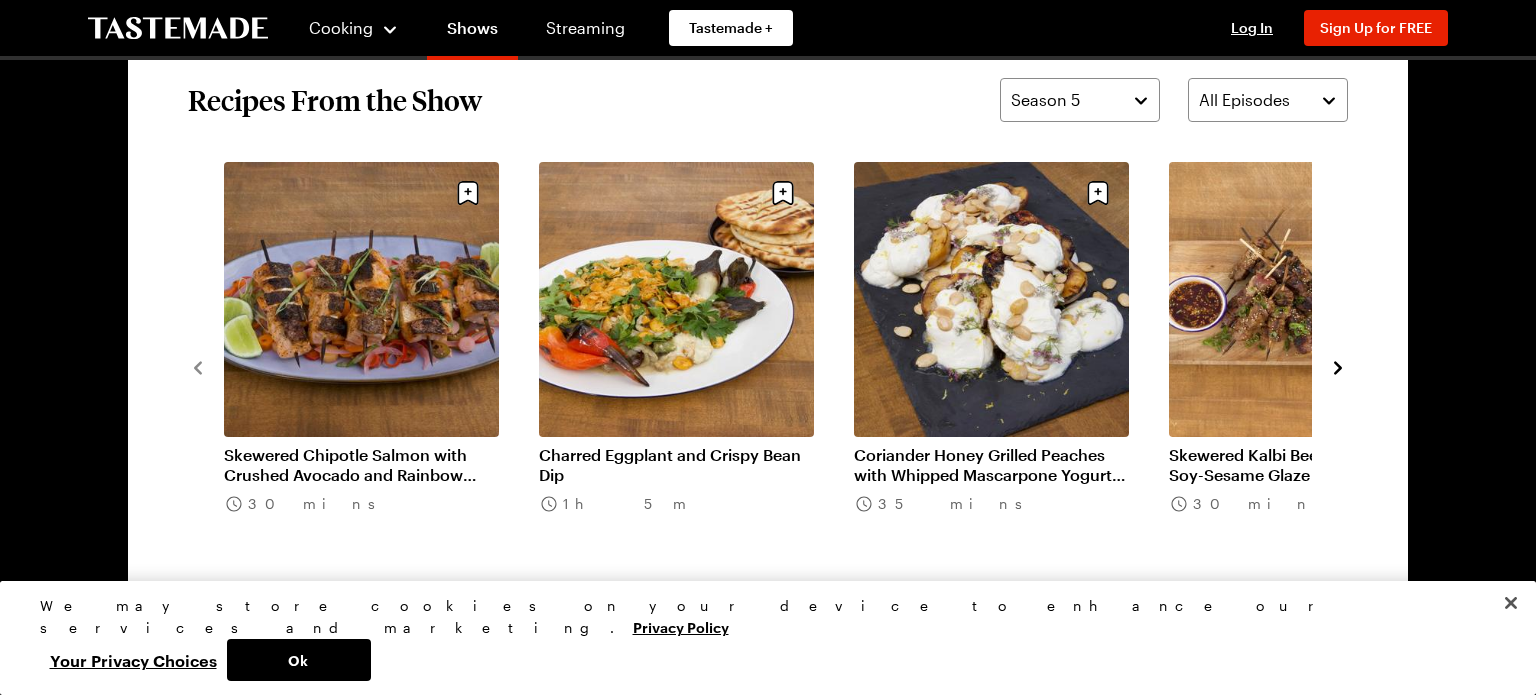 scroll, scrollTop: 1558, scrollLeft: 0, axis: vertical 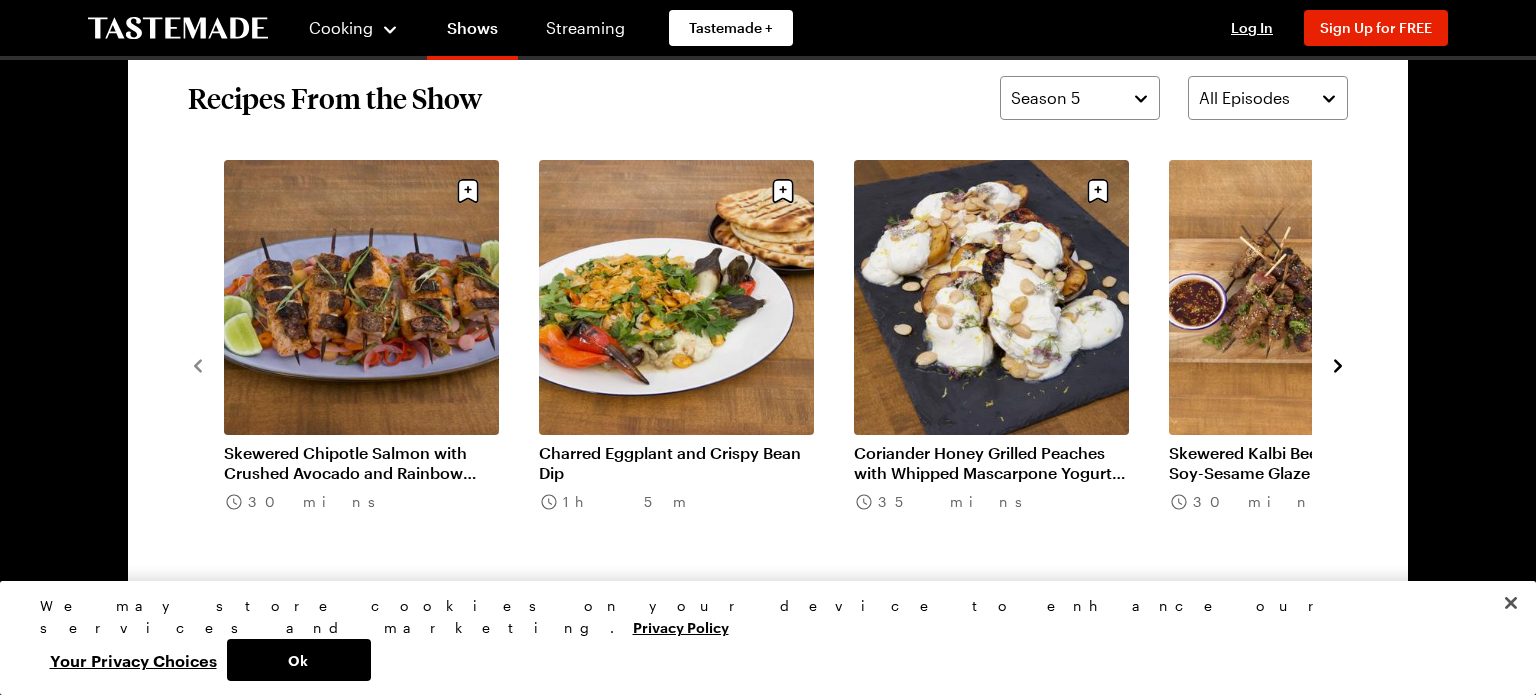 click 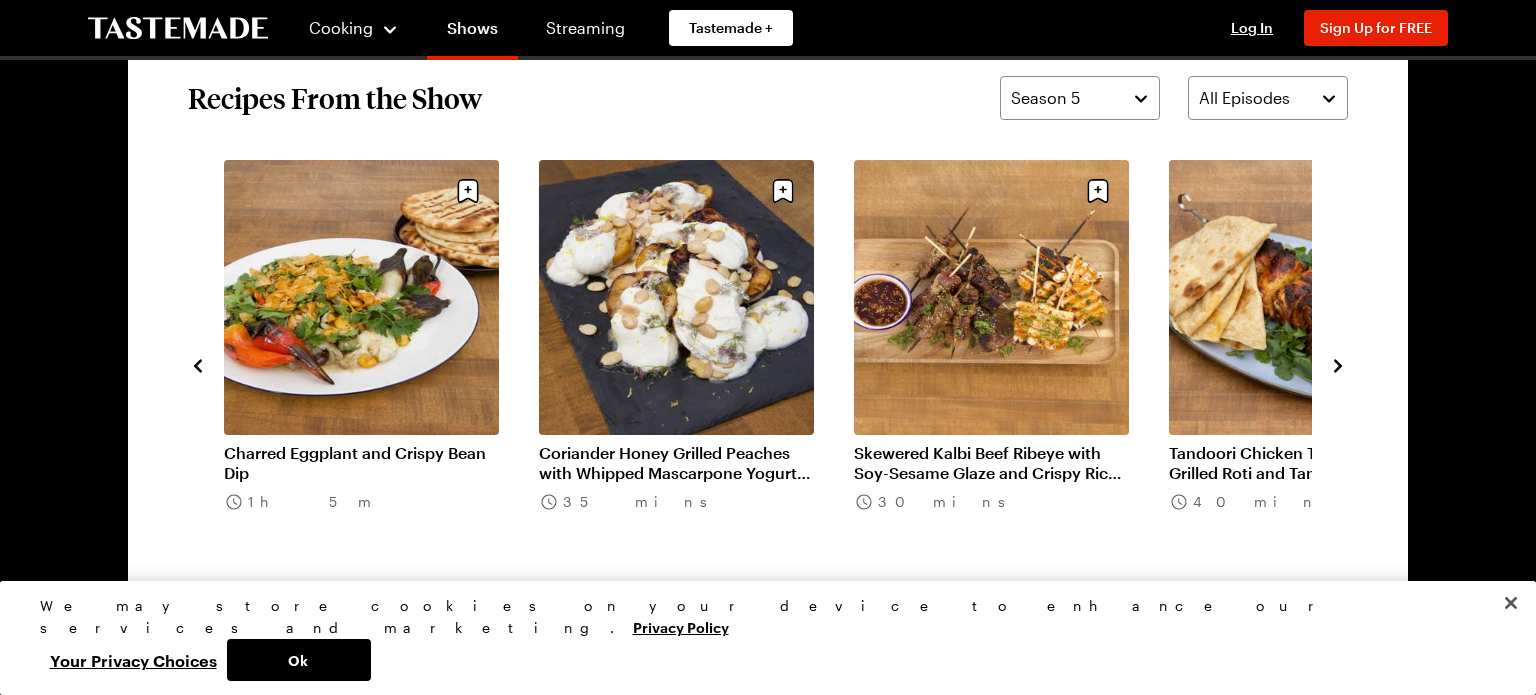 click 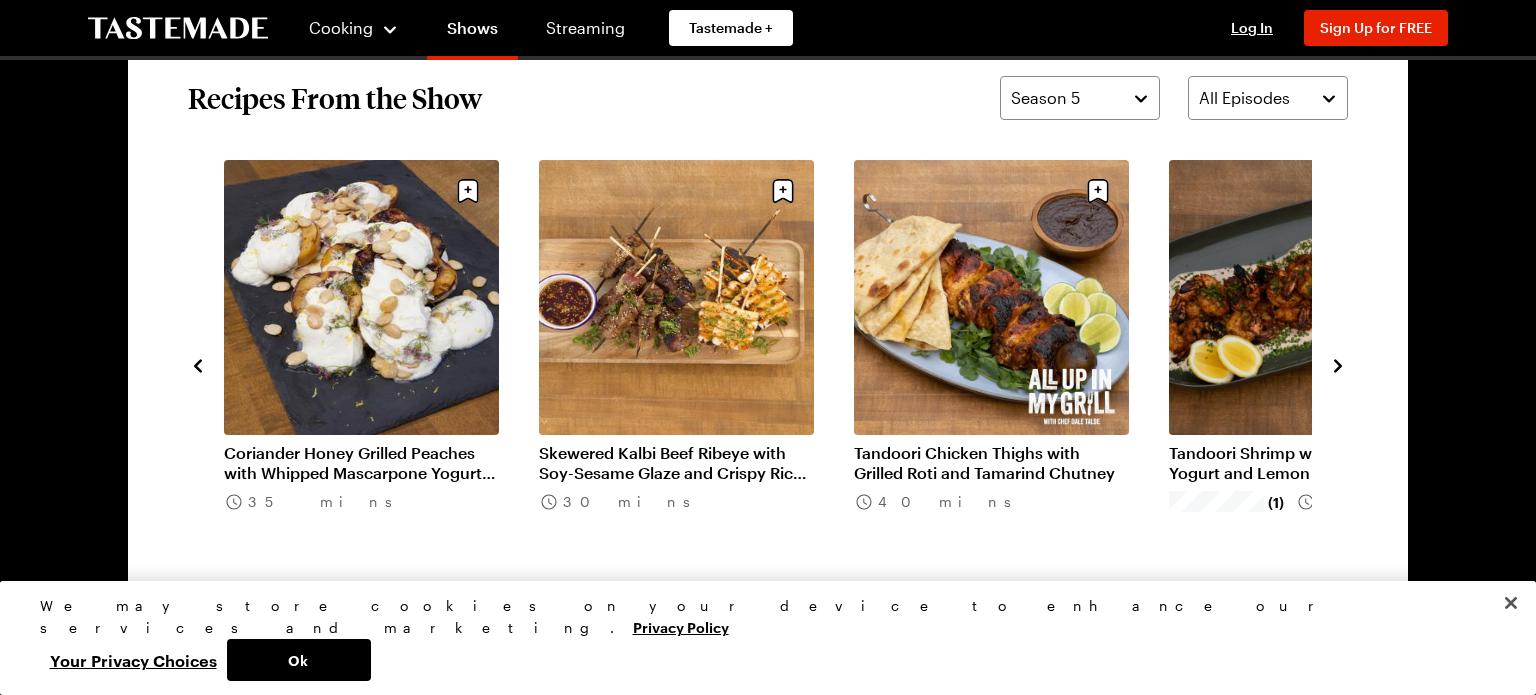click 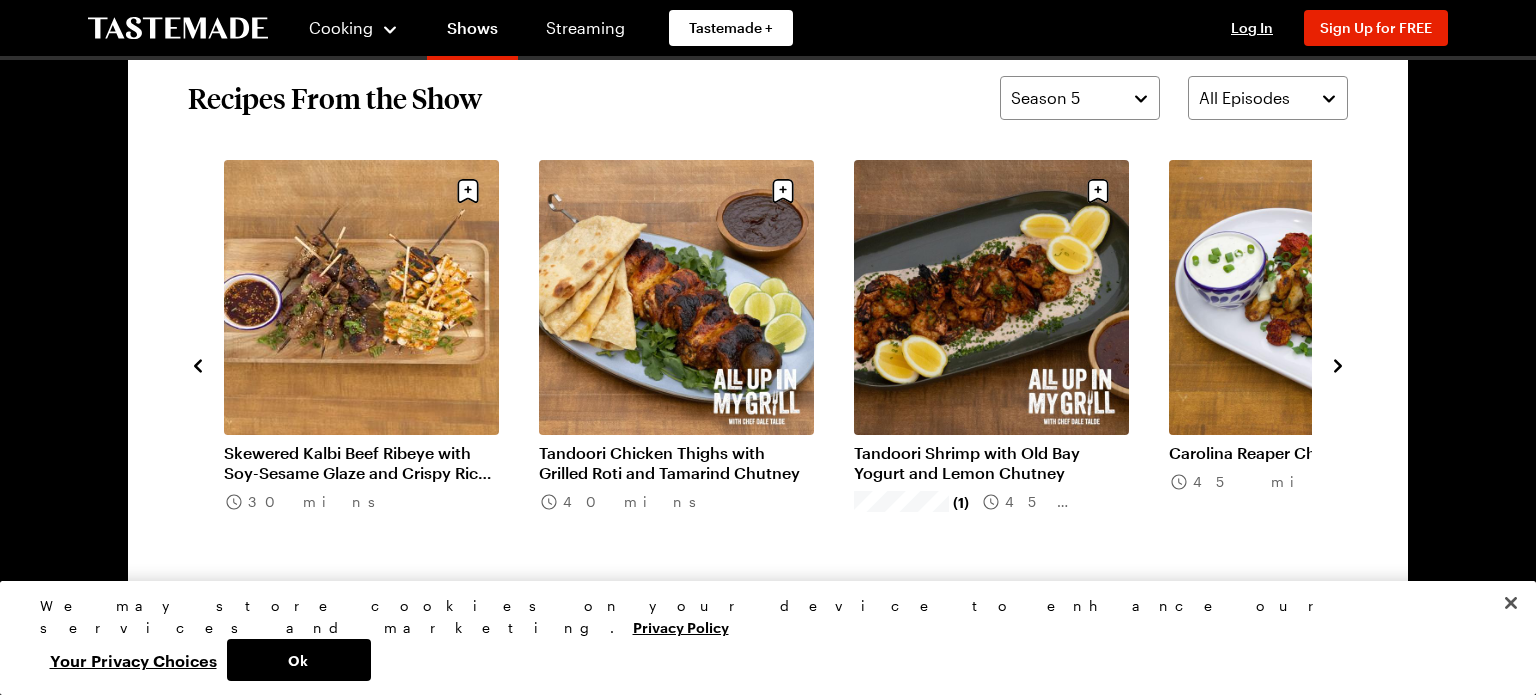 click on "Tandoori Chicken Thighs with Grilled Roti and Tamarind Chutney" at bounding box center [676, 463] 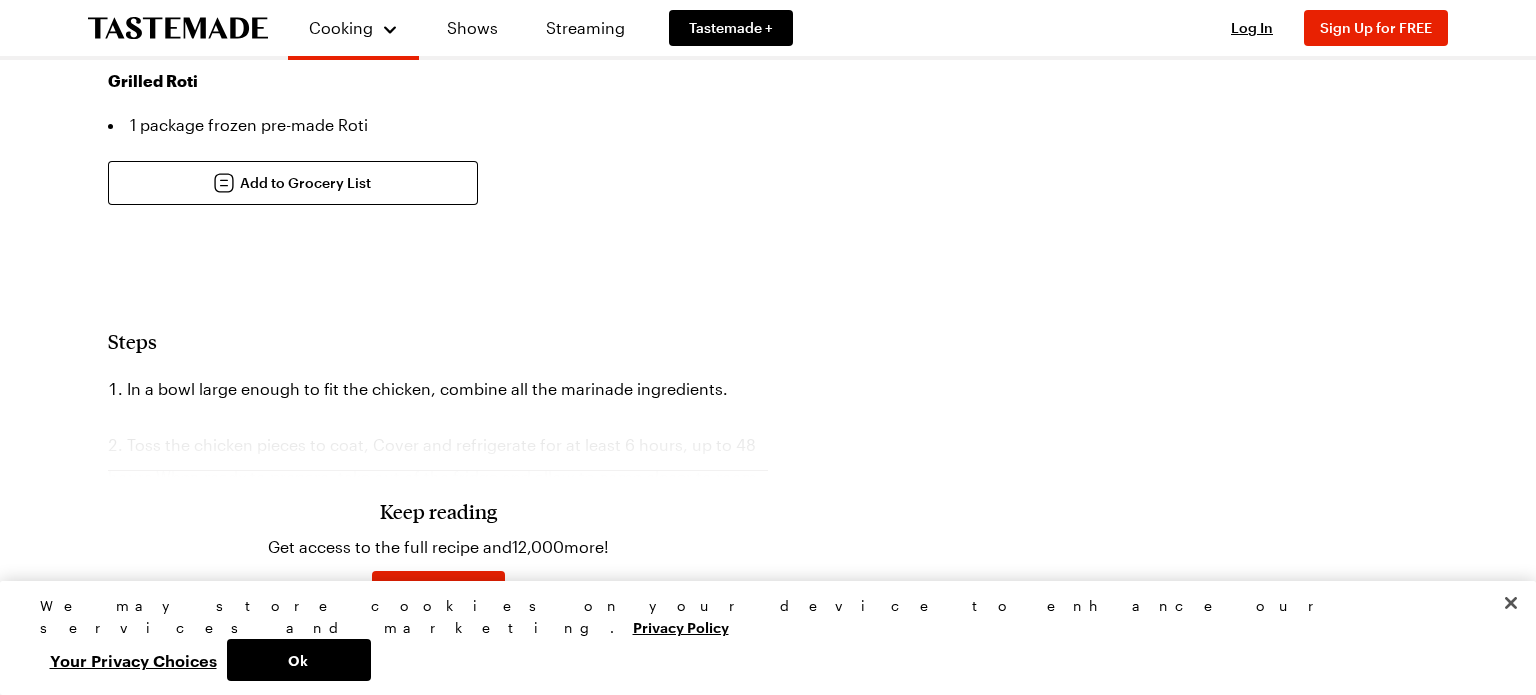 scroll, scrollTop: 0, scrollLeft: 0, axis: both 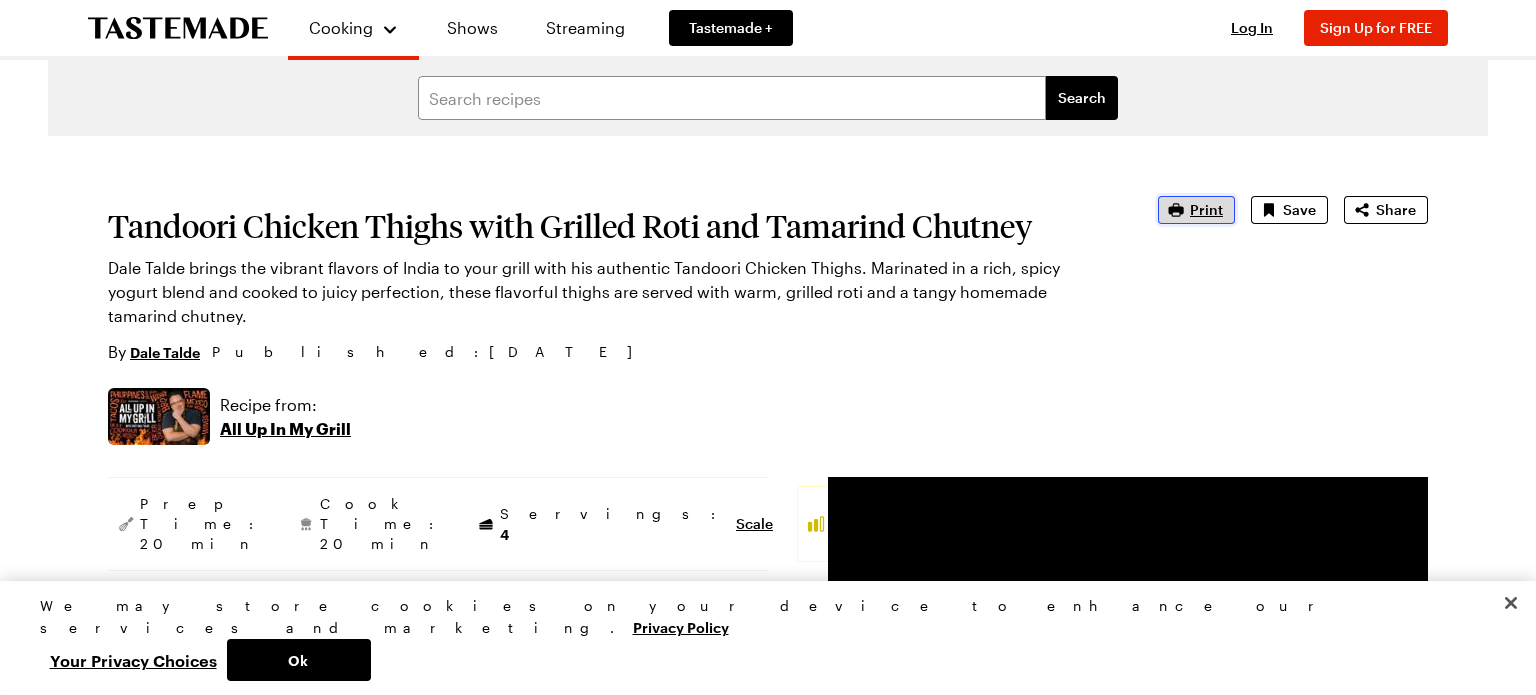 click on "Print" at bounding box center [1206, 210] 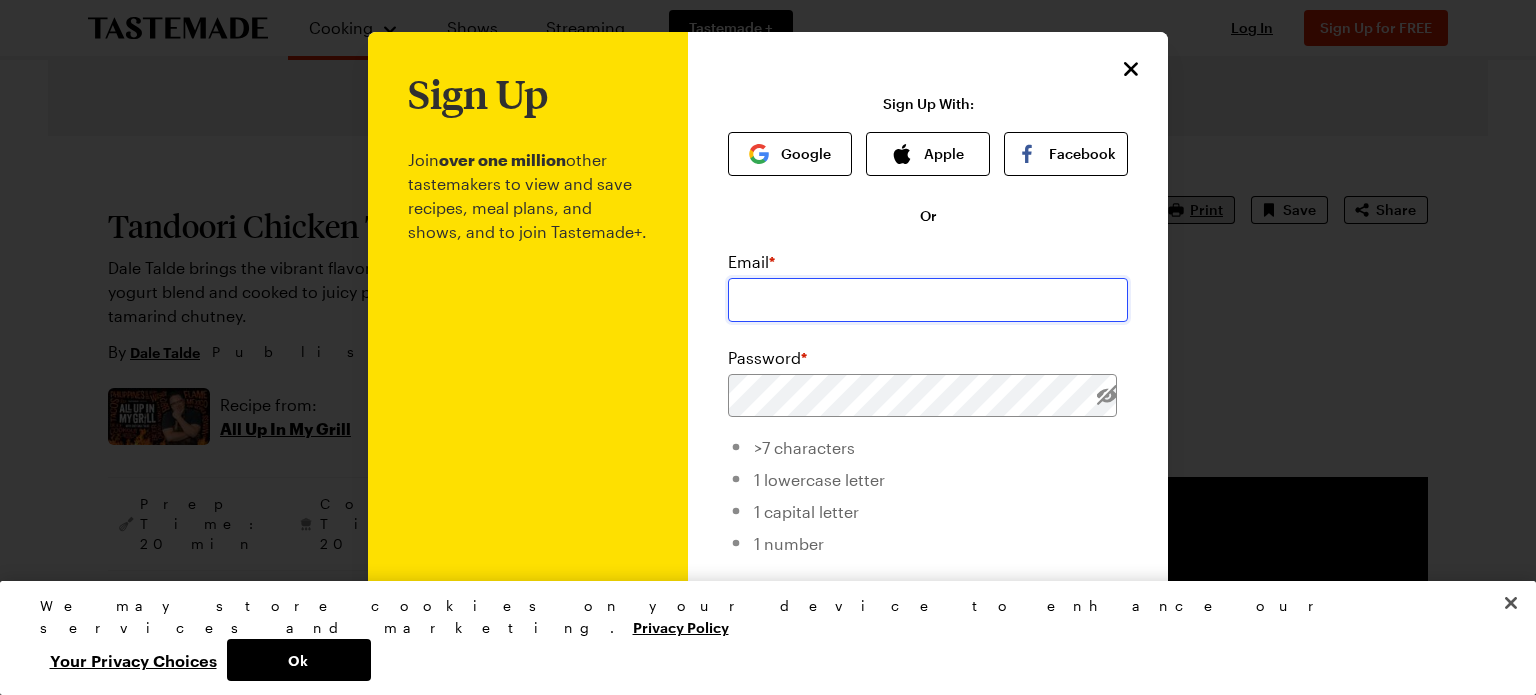 type on "[EMAIL]" 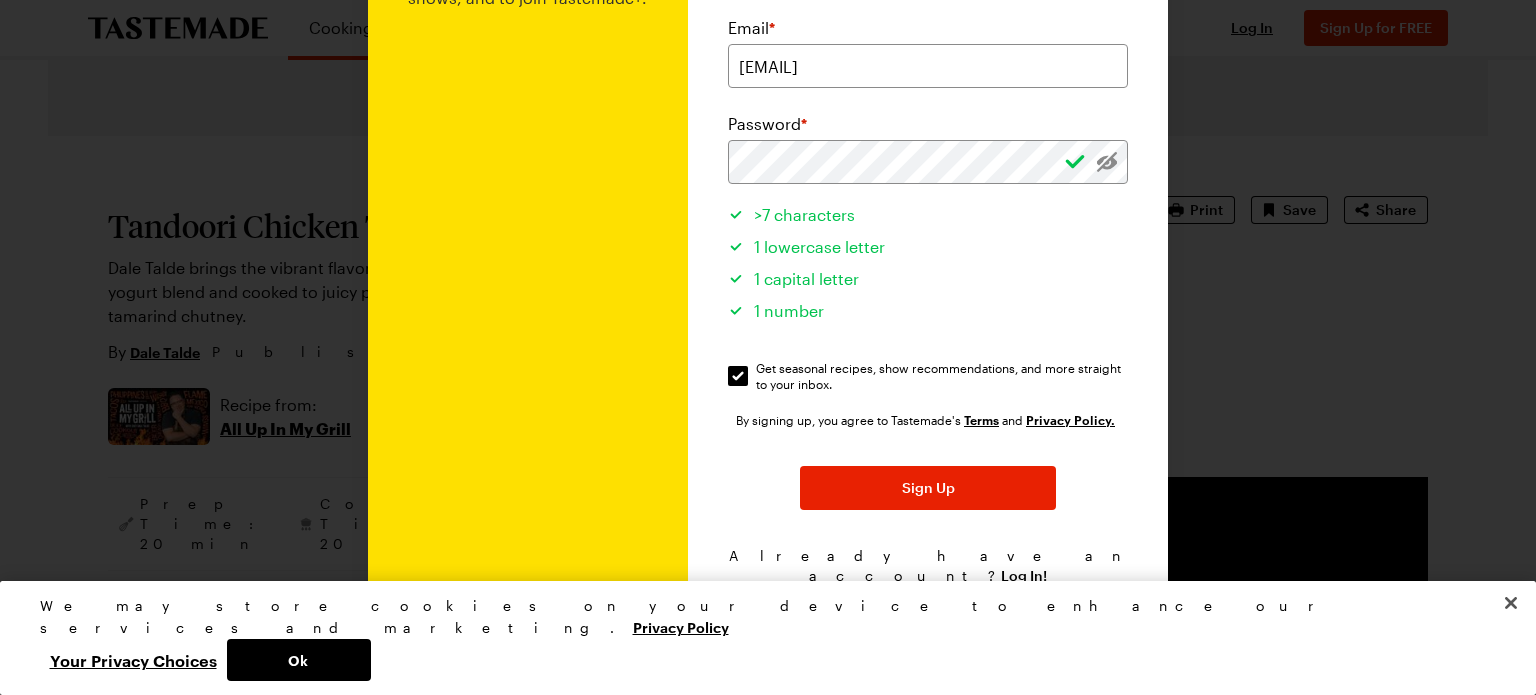 scroll, scrollTop: 240, scrollLeft: 0, axis: vertical 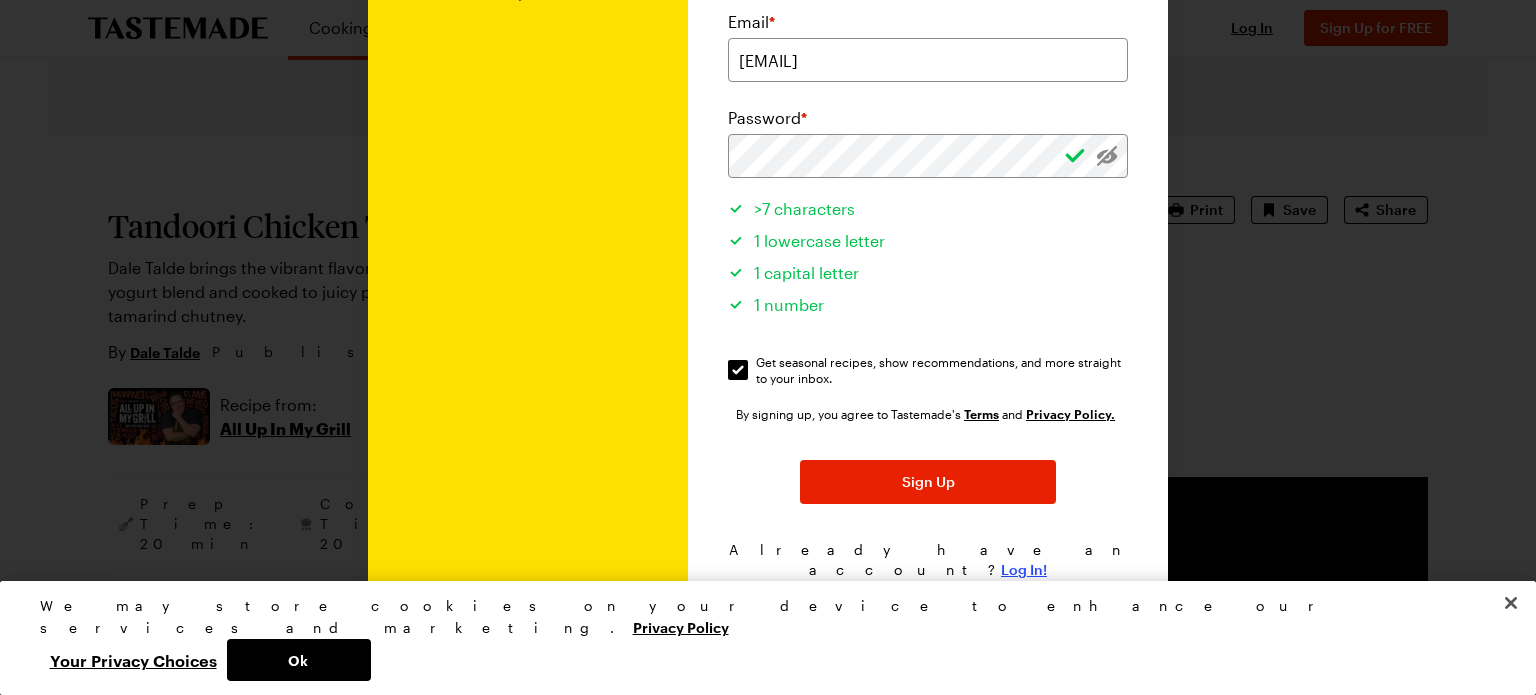 click on "Log In!" at bounding box center [1024, 570] 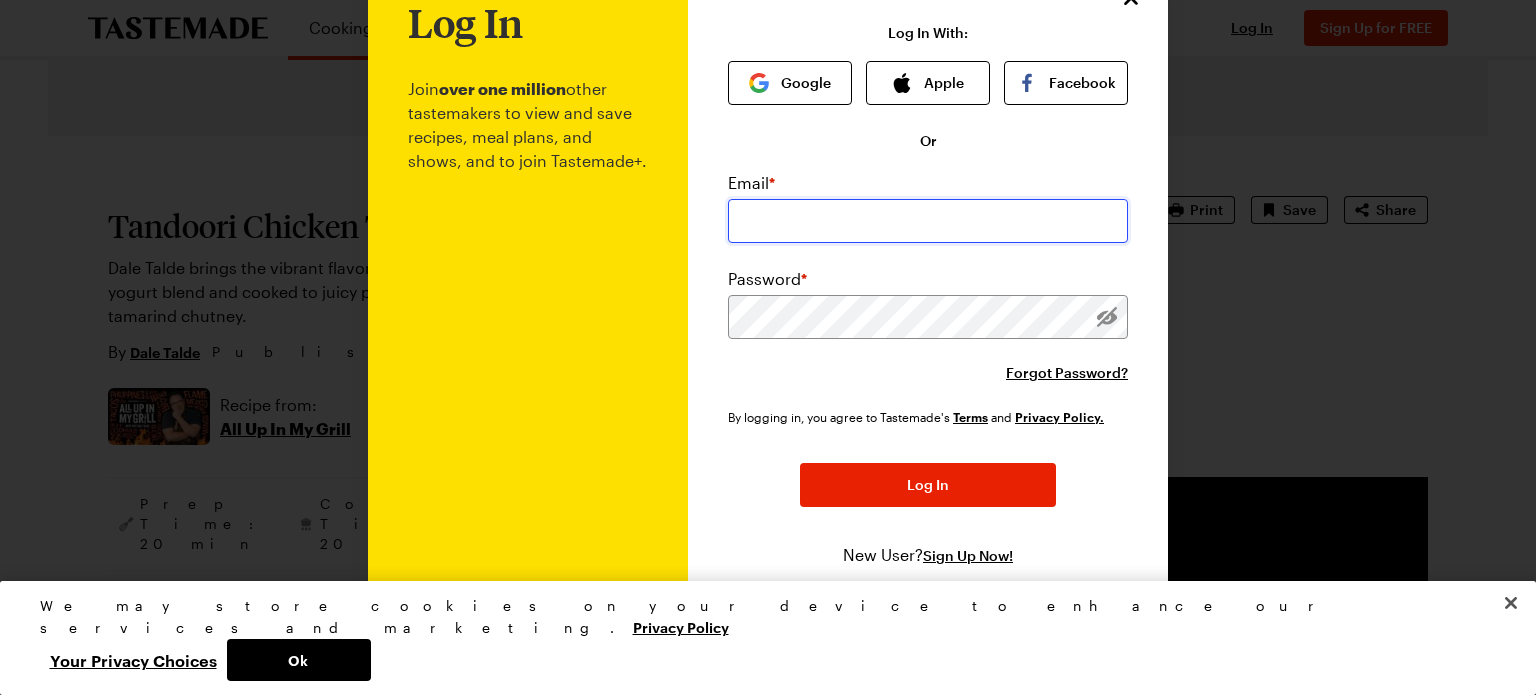 type on "[EMAIL]" 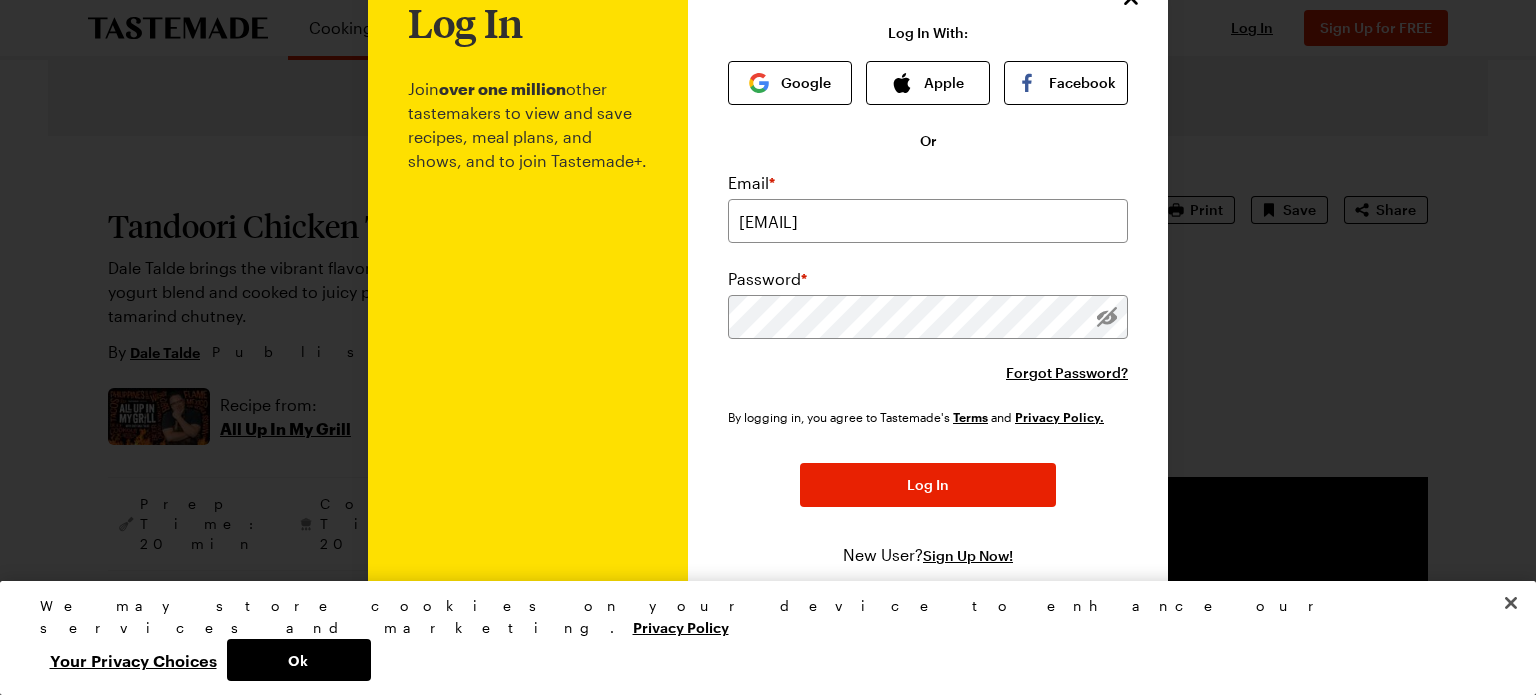 scroll, scrollTop: 75, scrollLeft: 0, axis: vertical 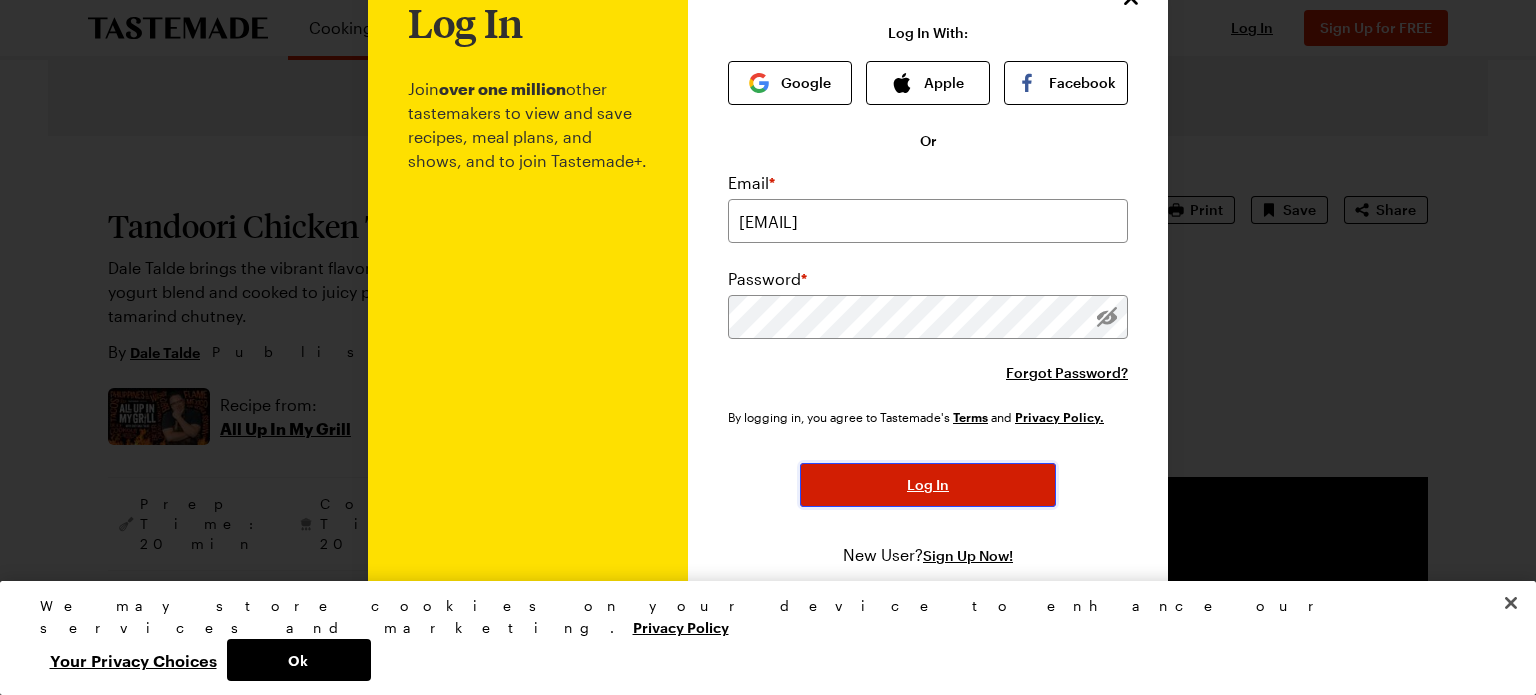 click on "Log In" at bounding box center [928, 485] 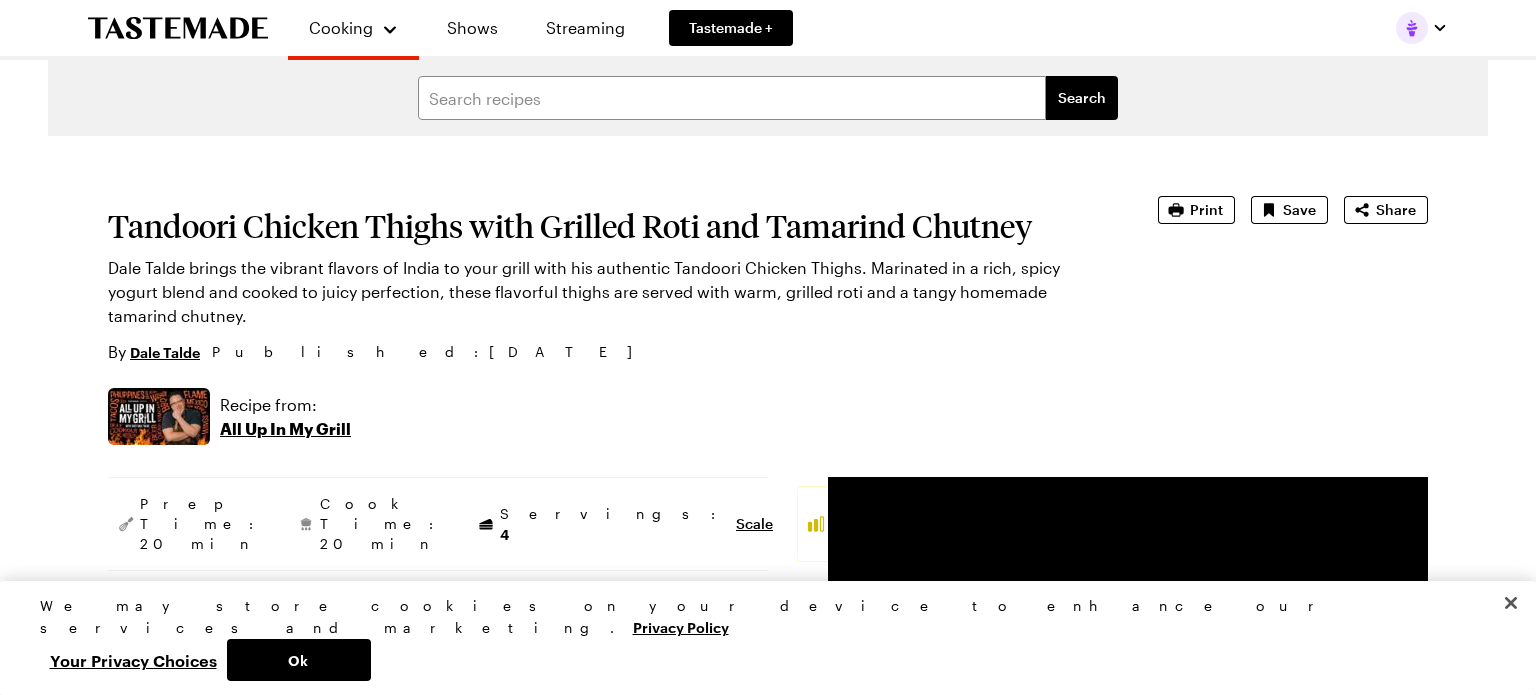 type on "x" 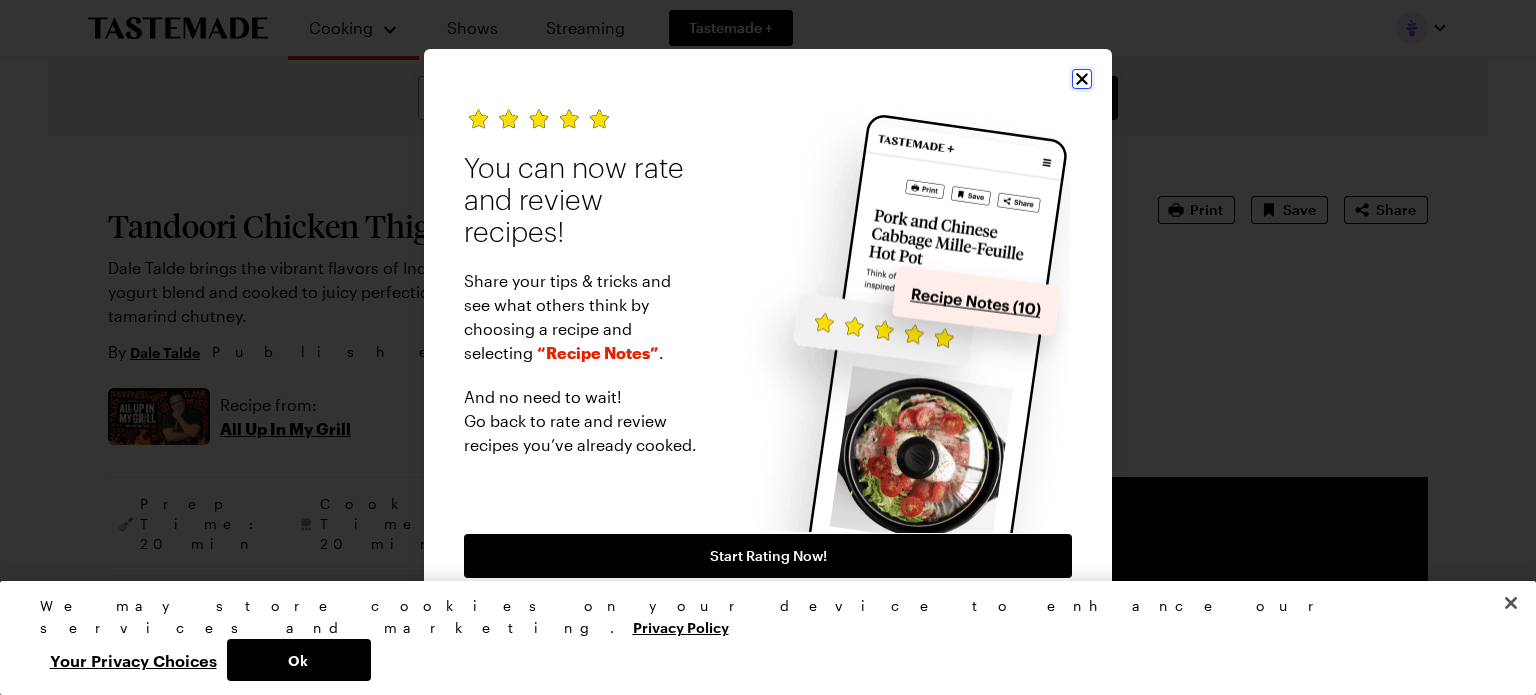 click 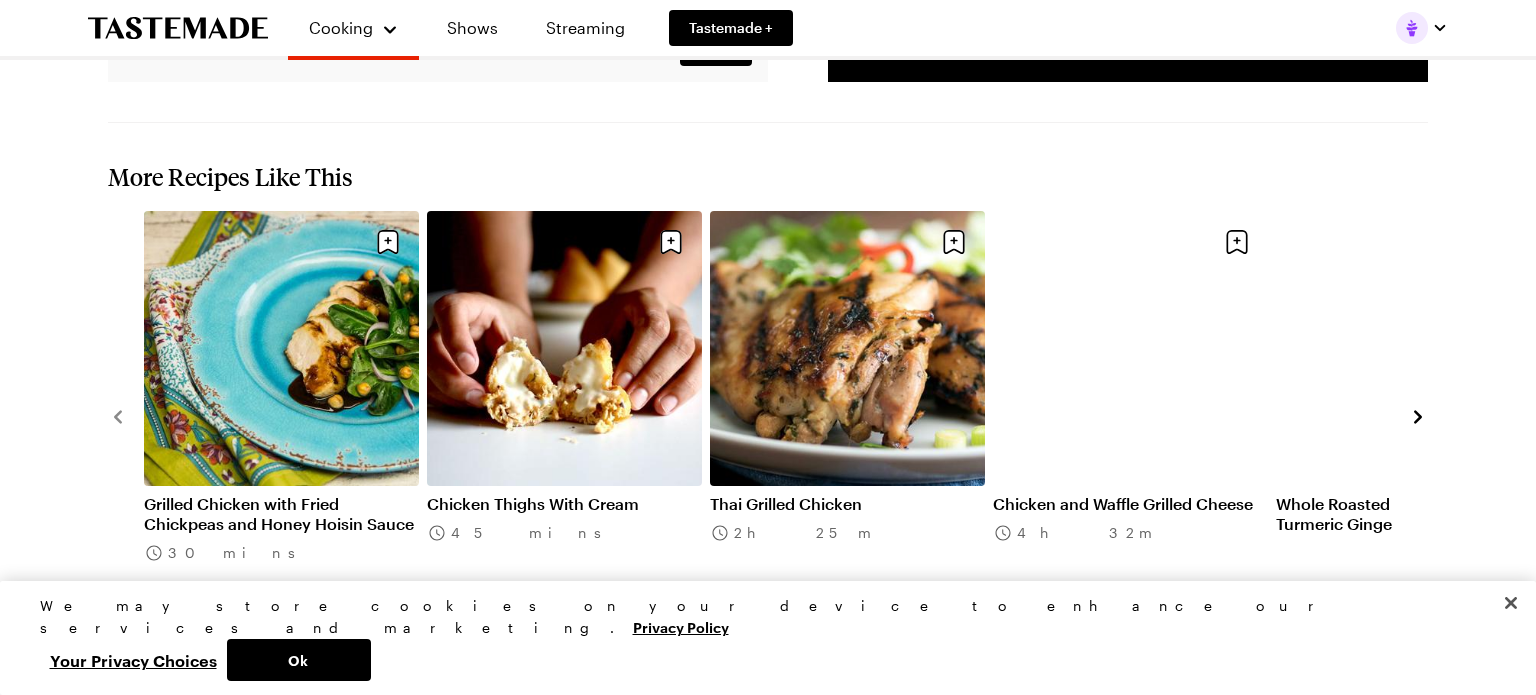 scroll, scrollTop: 3331, scrollLeft: 0, axis: vertical 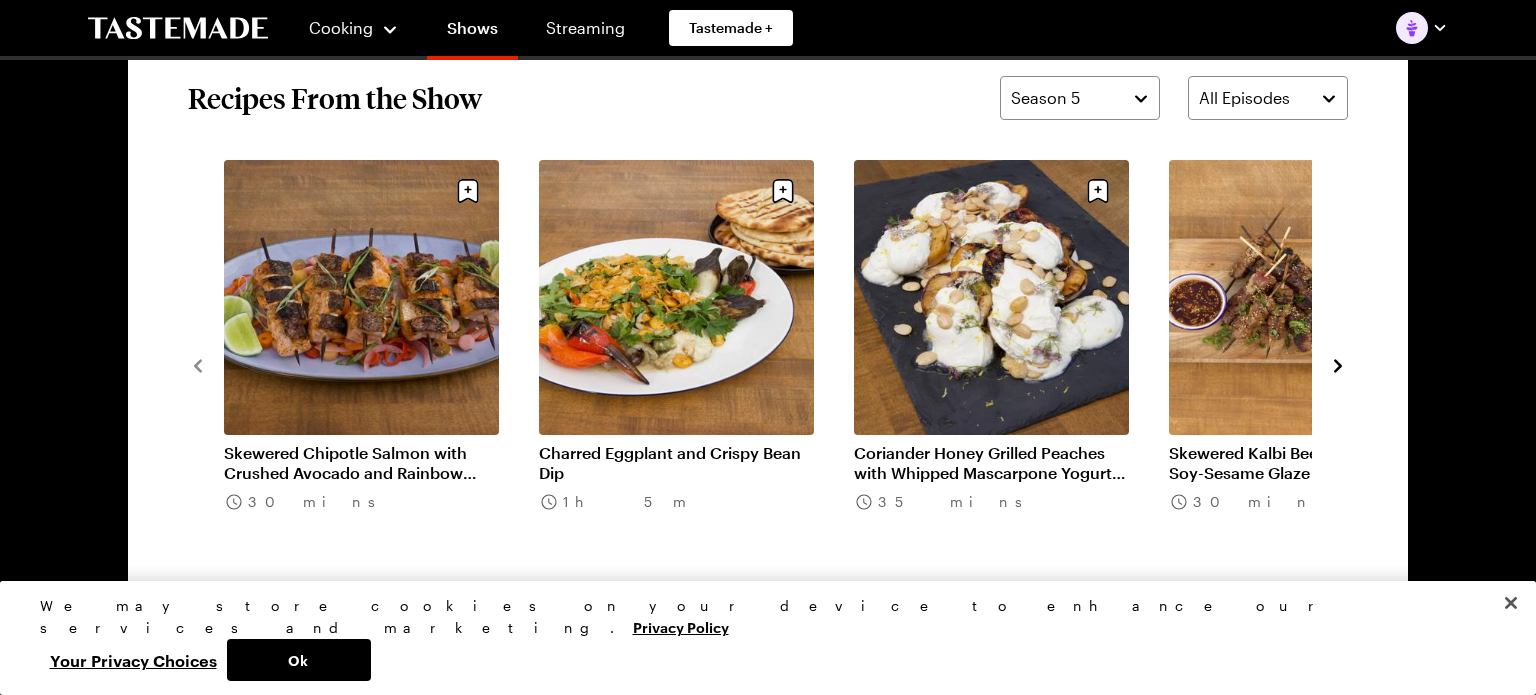click at bounding box center (768, 347) 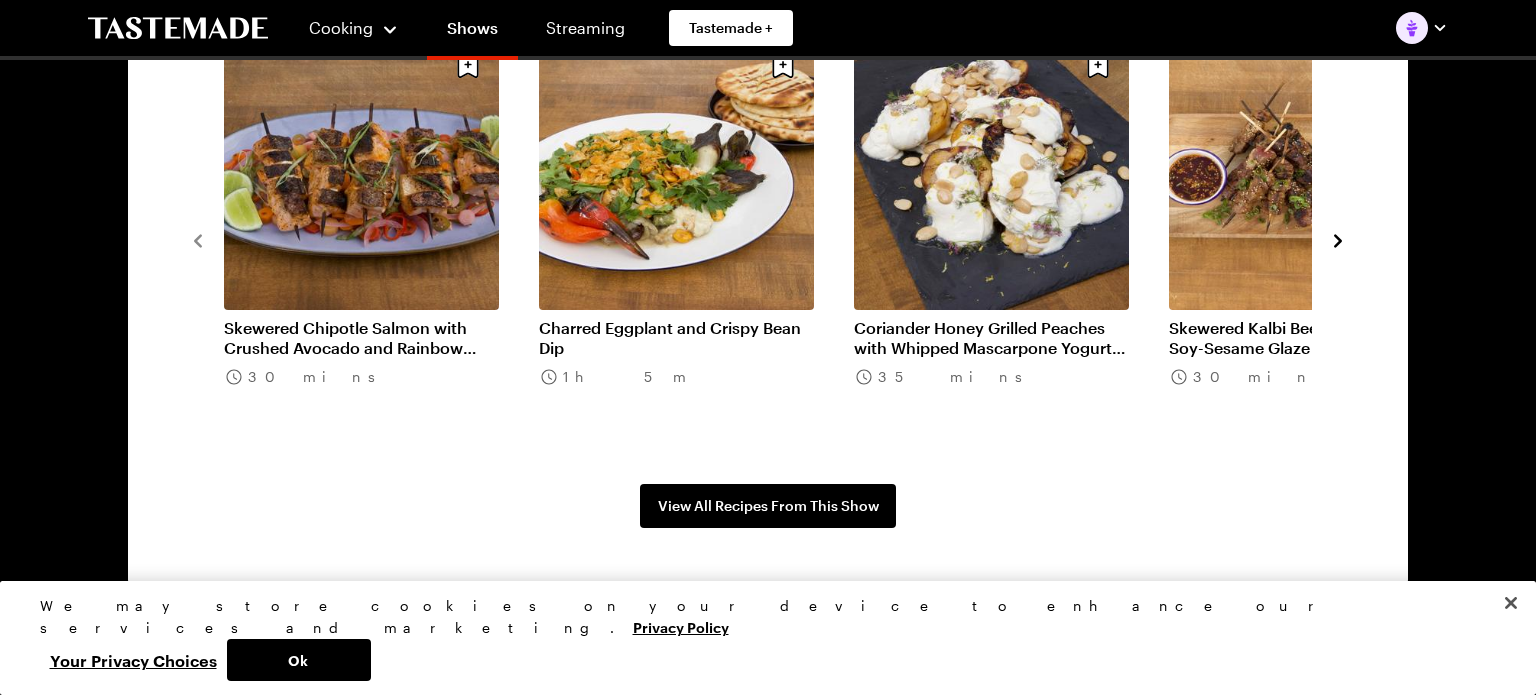 scroll, scrollTop: 1686, scrollLeft: 0, axis: vertical 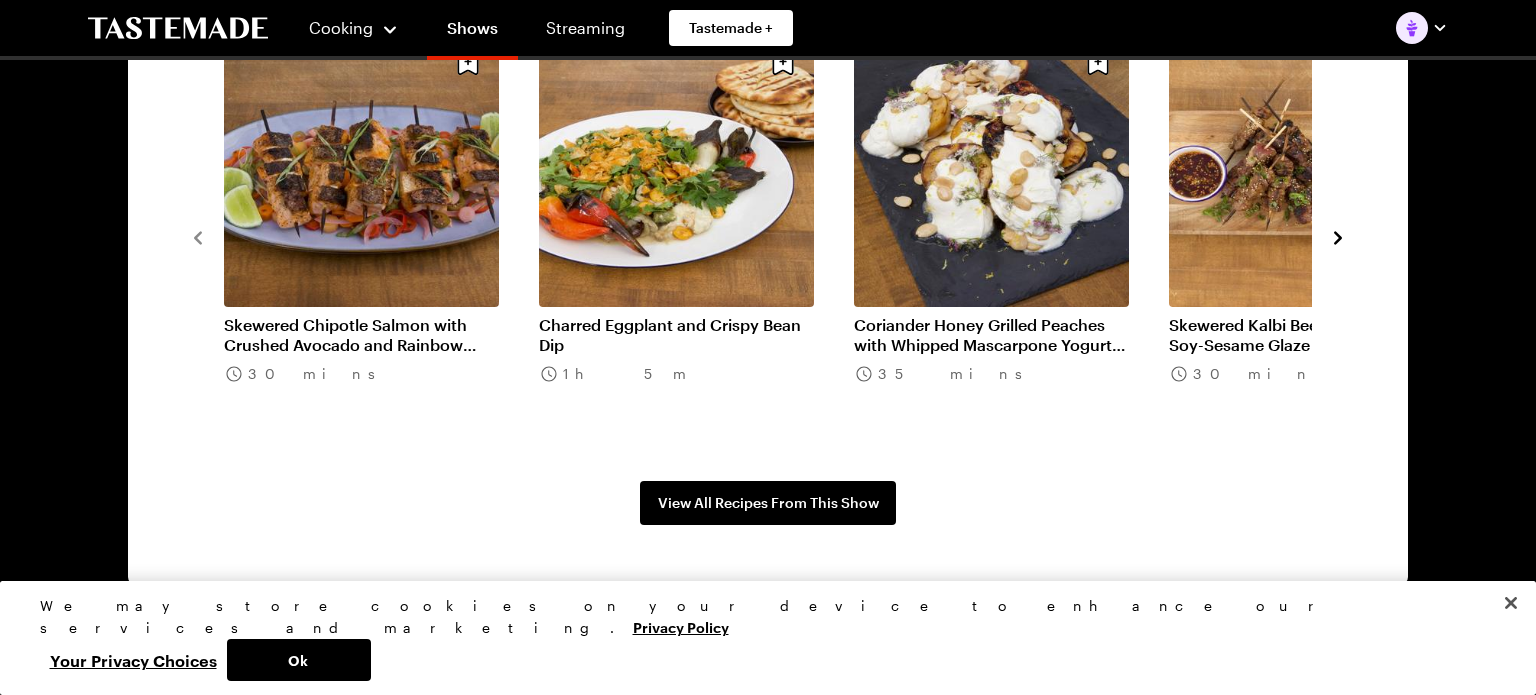 click on "By logging in, you agree to Tastemade's   Terms   and   Privacy Policy. Log In New User?  Sign Up Now!" at bounding box center (920, 478) 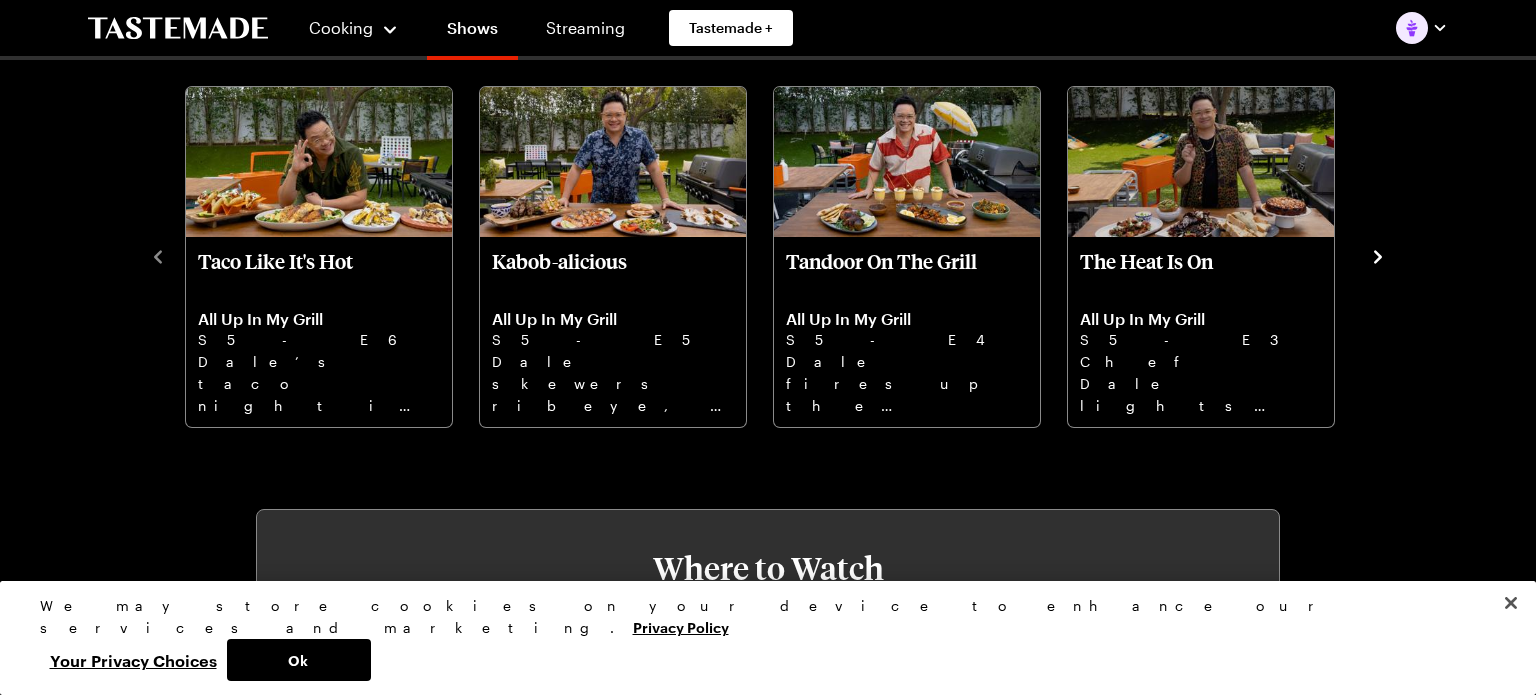 scroll, scrollTop: 699, scrollLeft: 0, axis: vertical 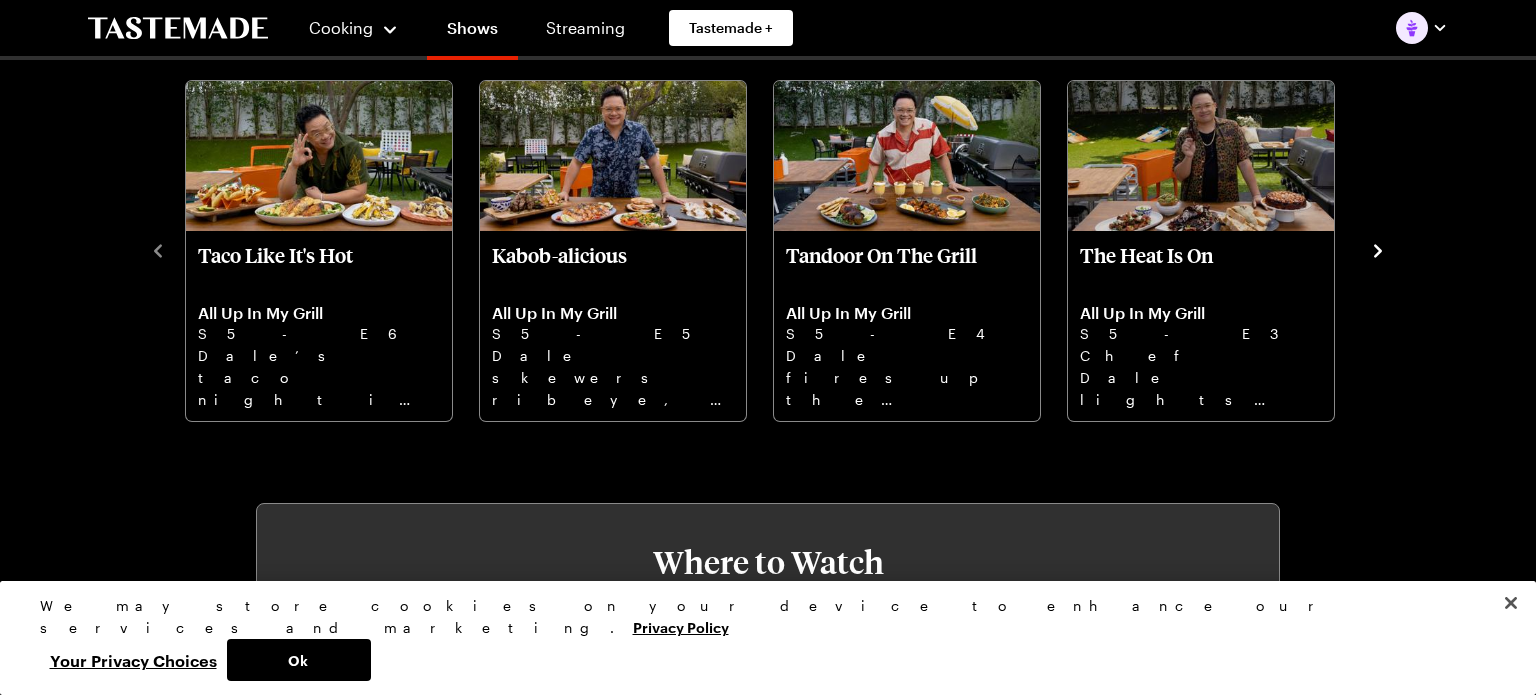 click on "Email  * [EMAIL] Password  * Forgot Password?" at bounding box center (920, 278) 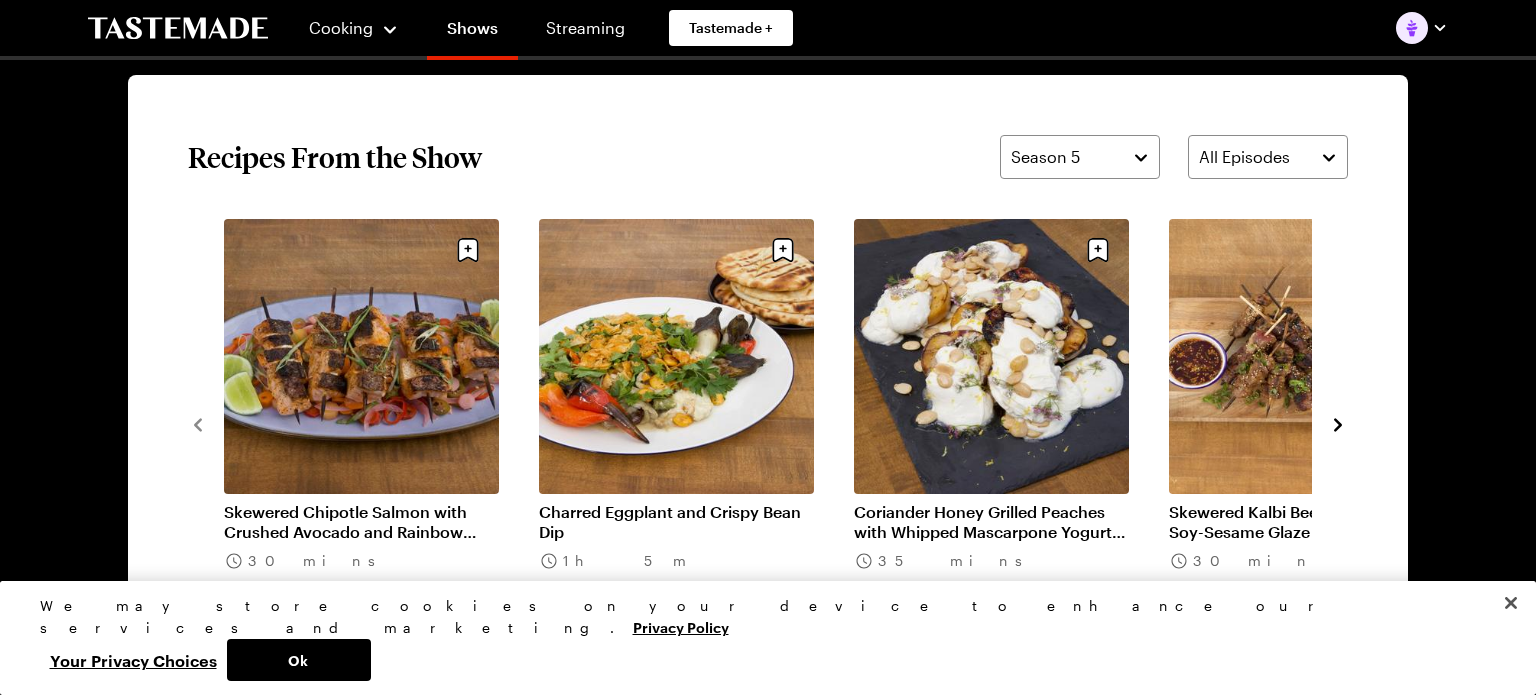 scroll, scrollTop: 1520, scrollLeft: 0, axis: vertical 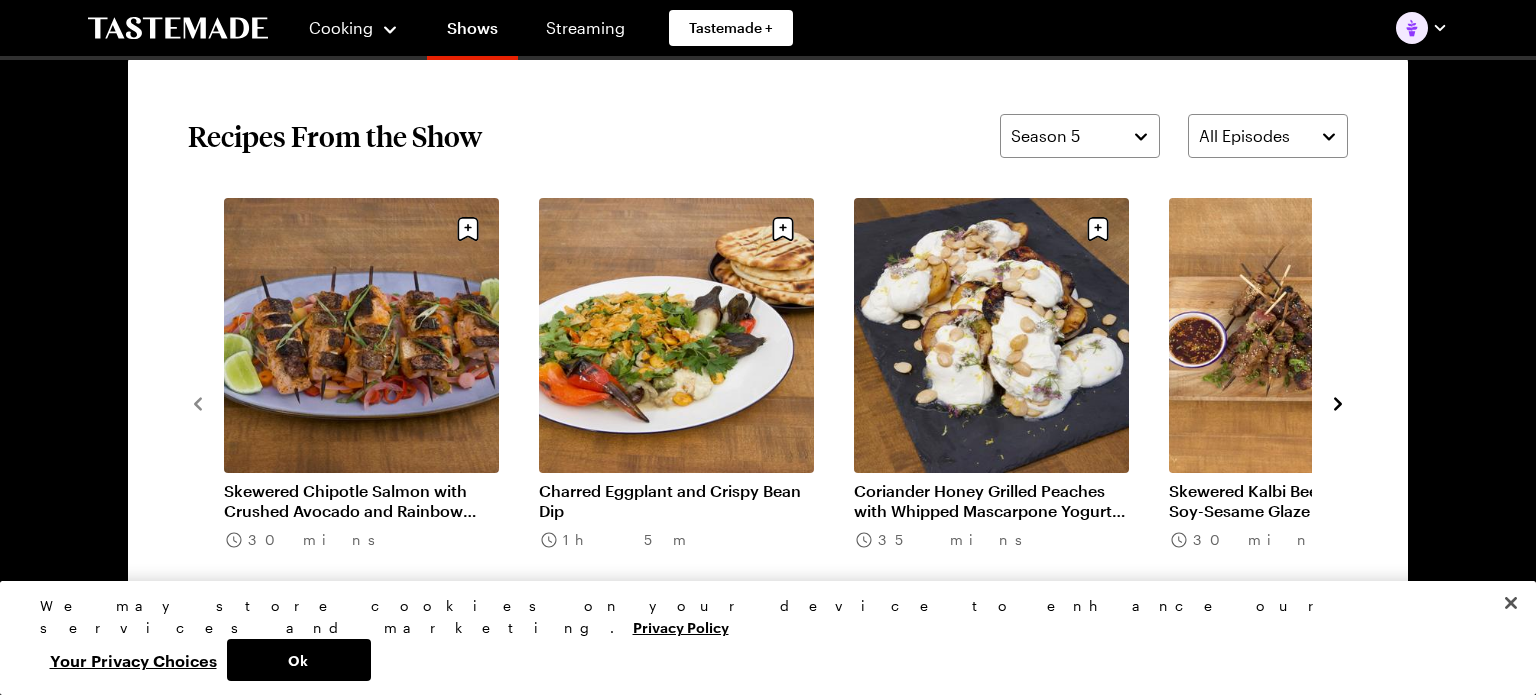 click at bounding box center [768, 347] 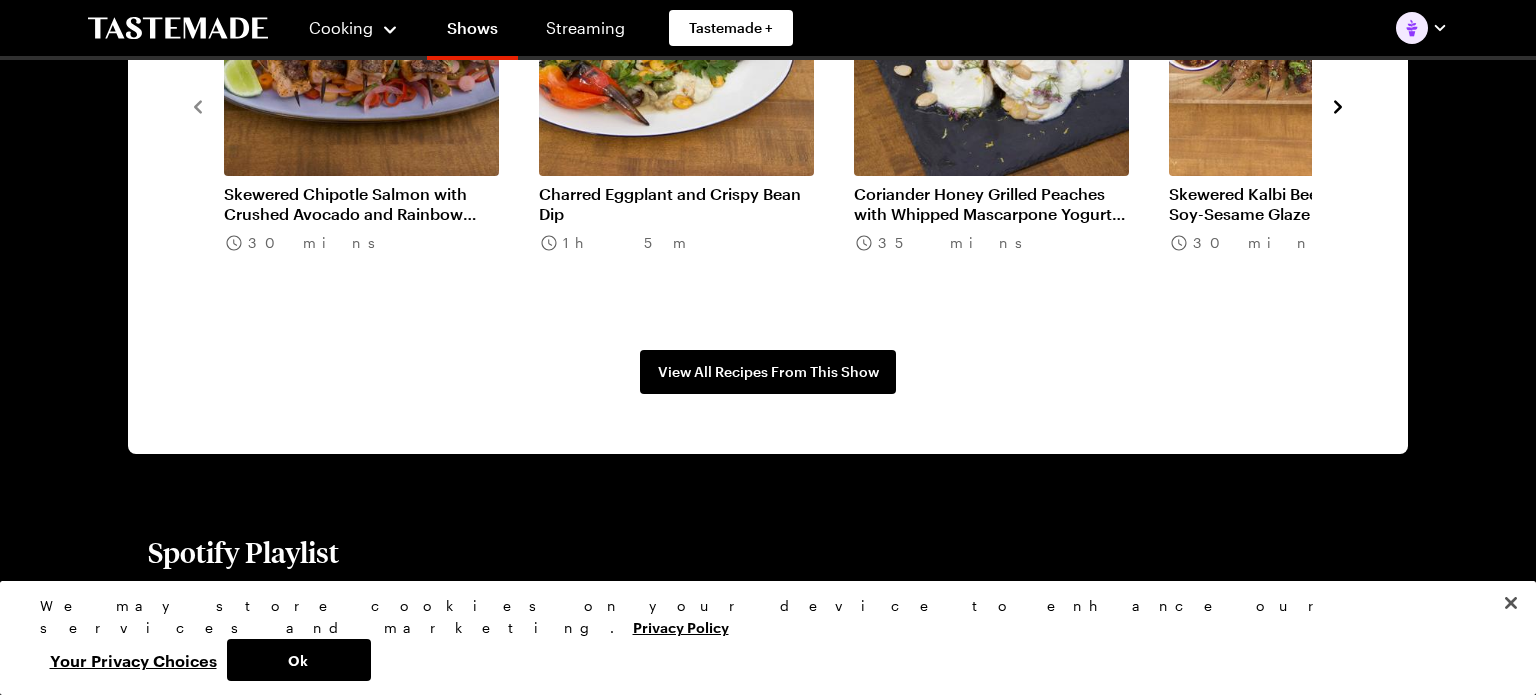 scroll, scrollTop: 1821, scrollLeft: 0, axis: vertical 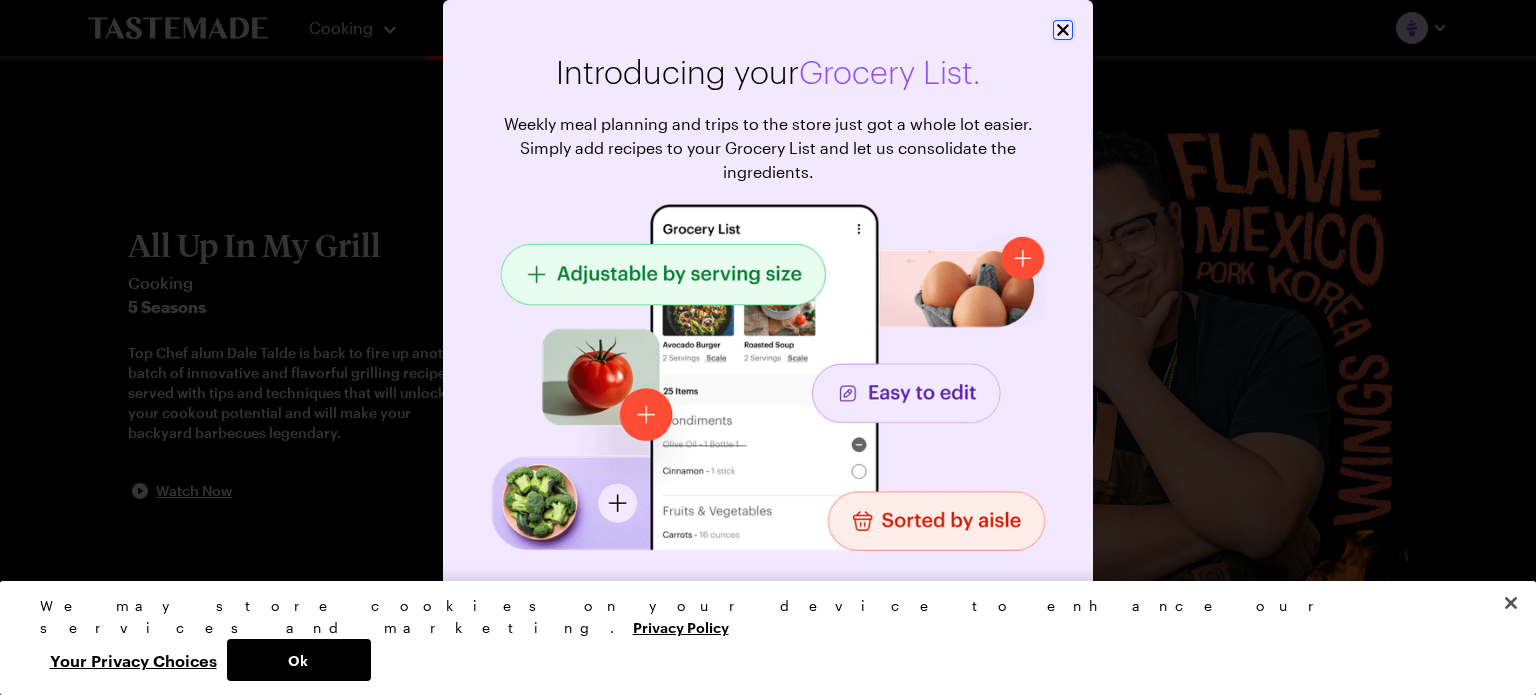 click 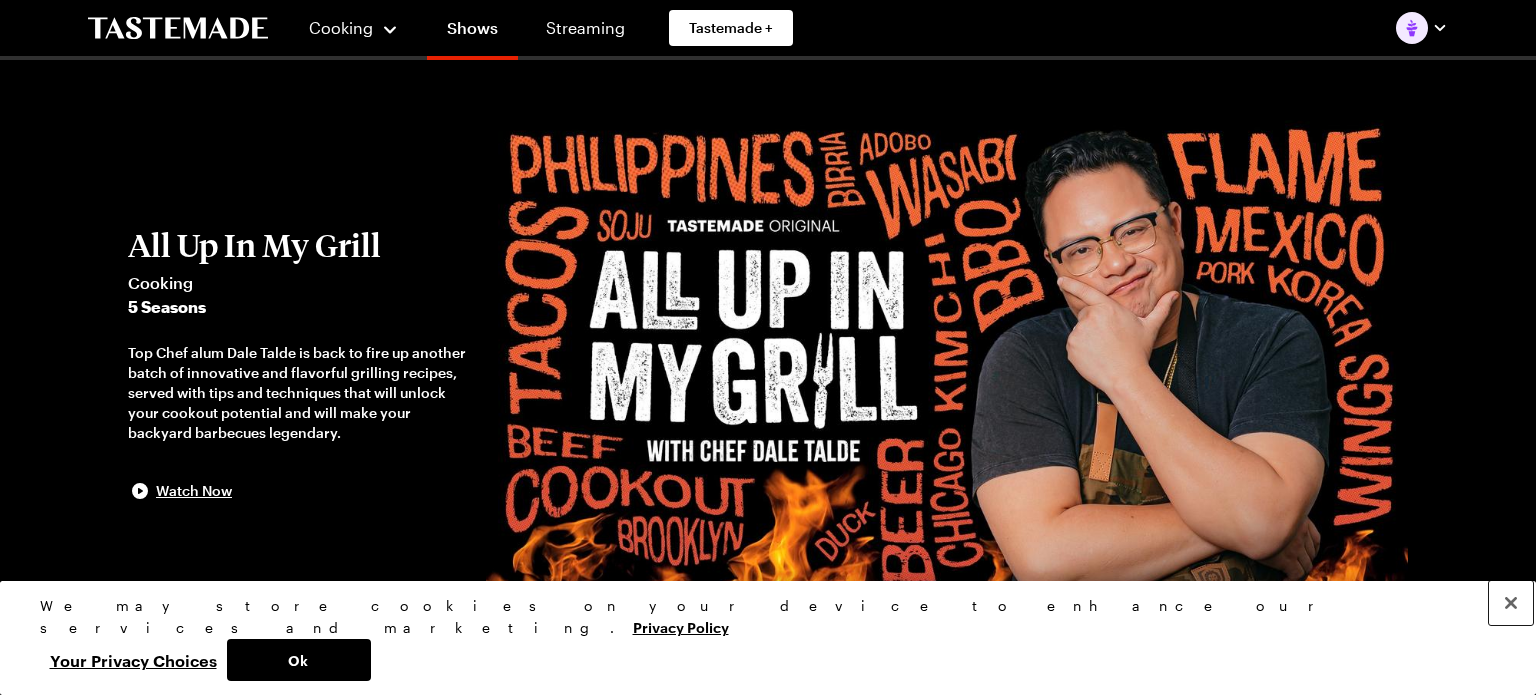 click at bounding box center [1511, 603] 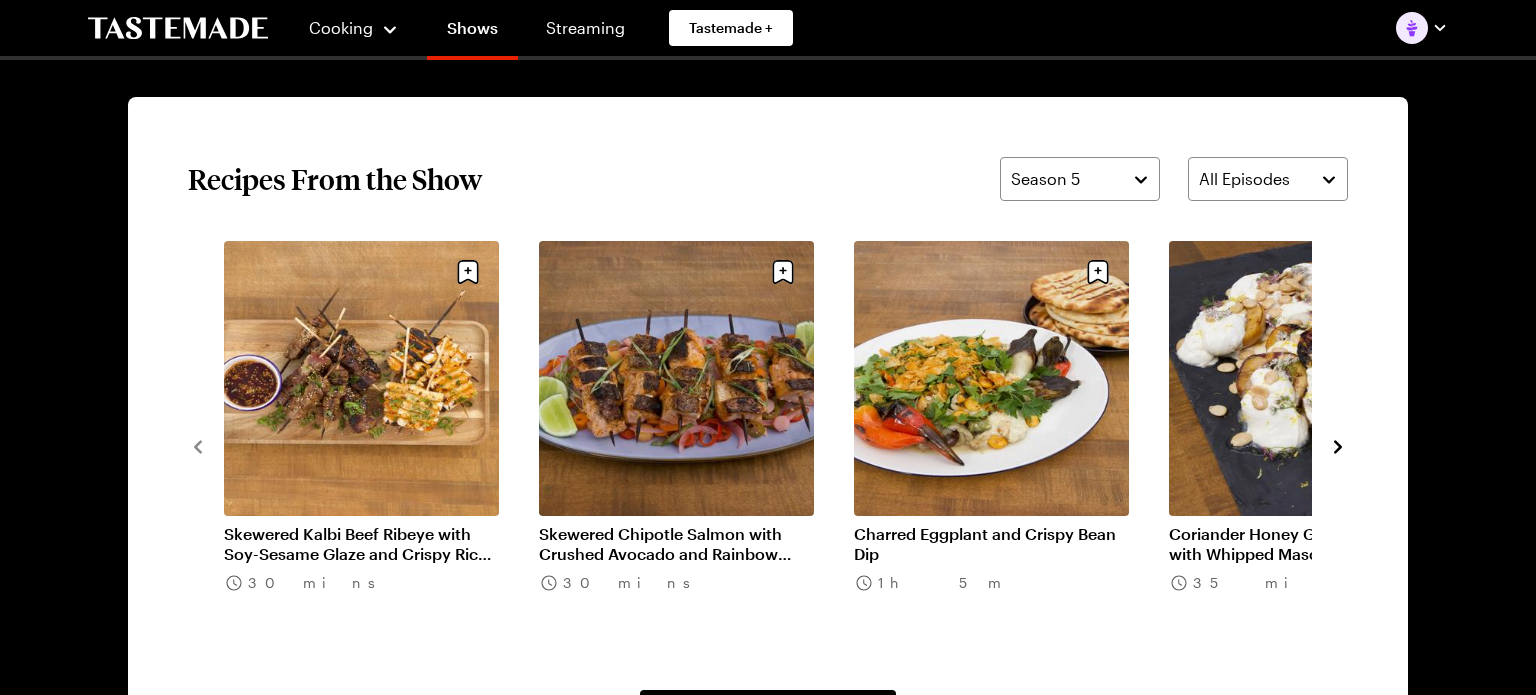 scroll, scrollTop: 1510, scrollLeft: 0, axis: vertical 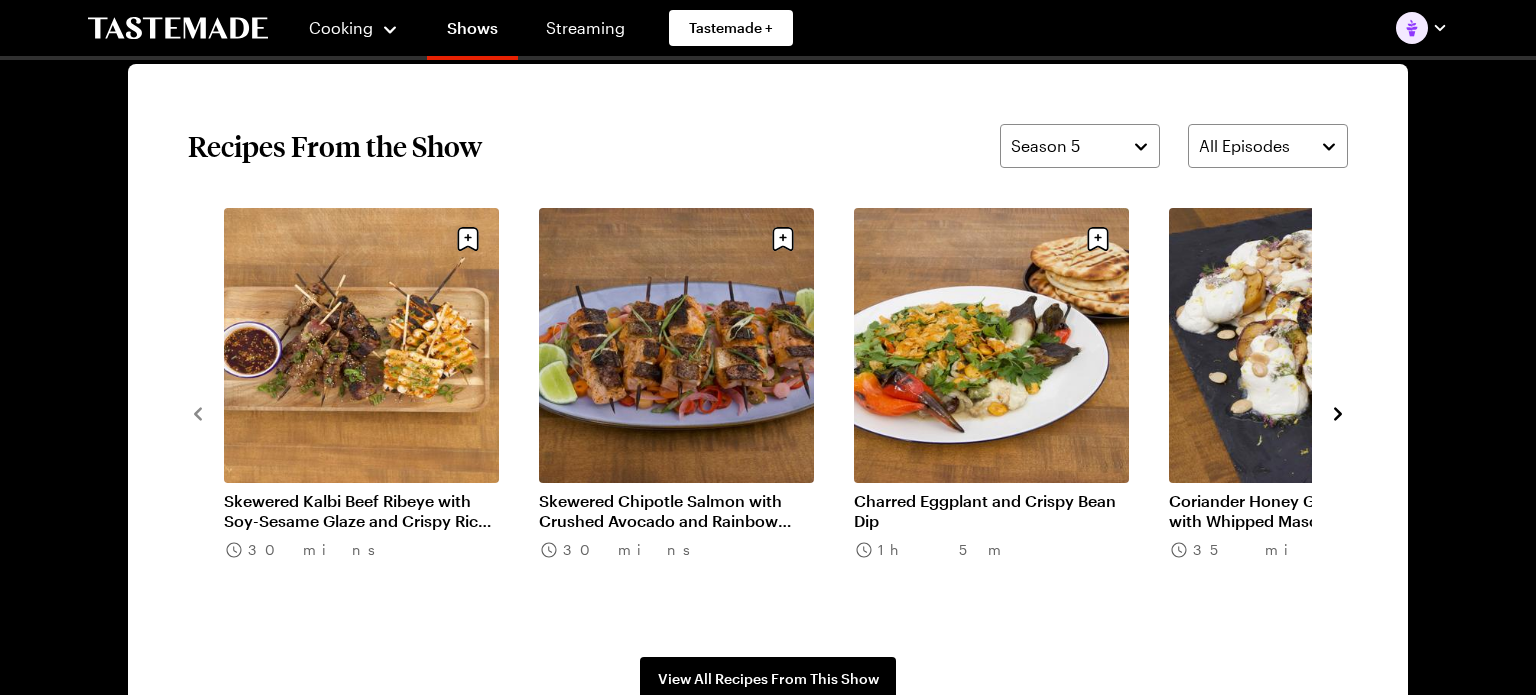 click 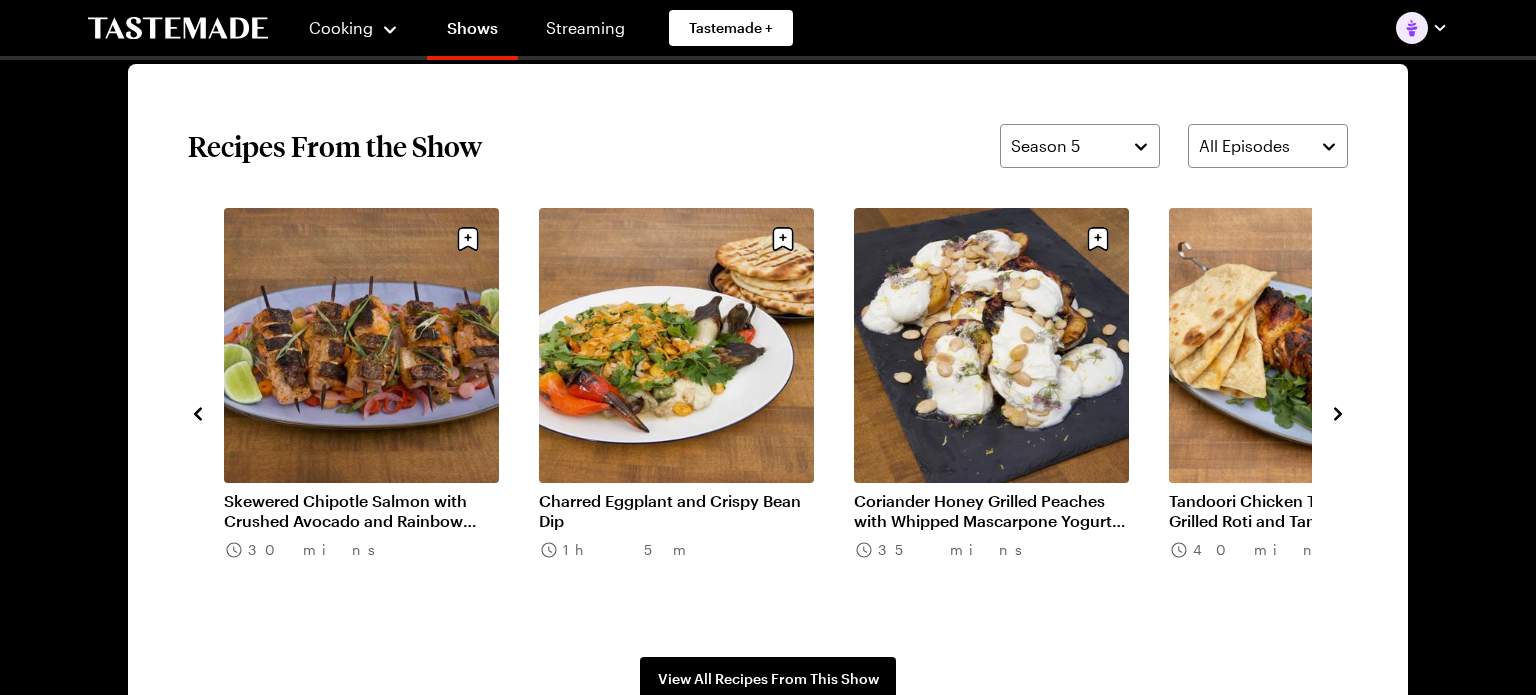 click 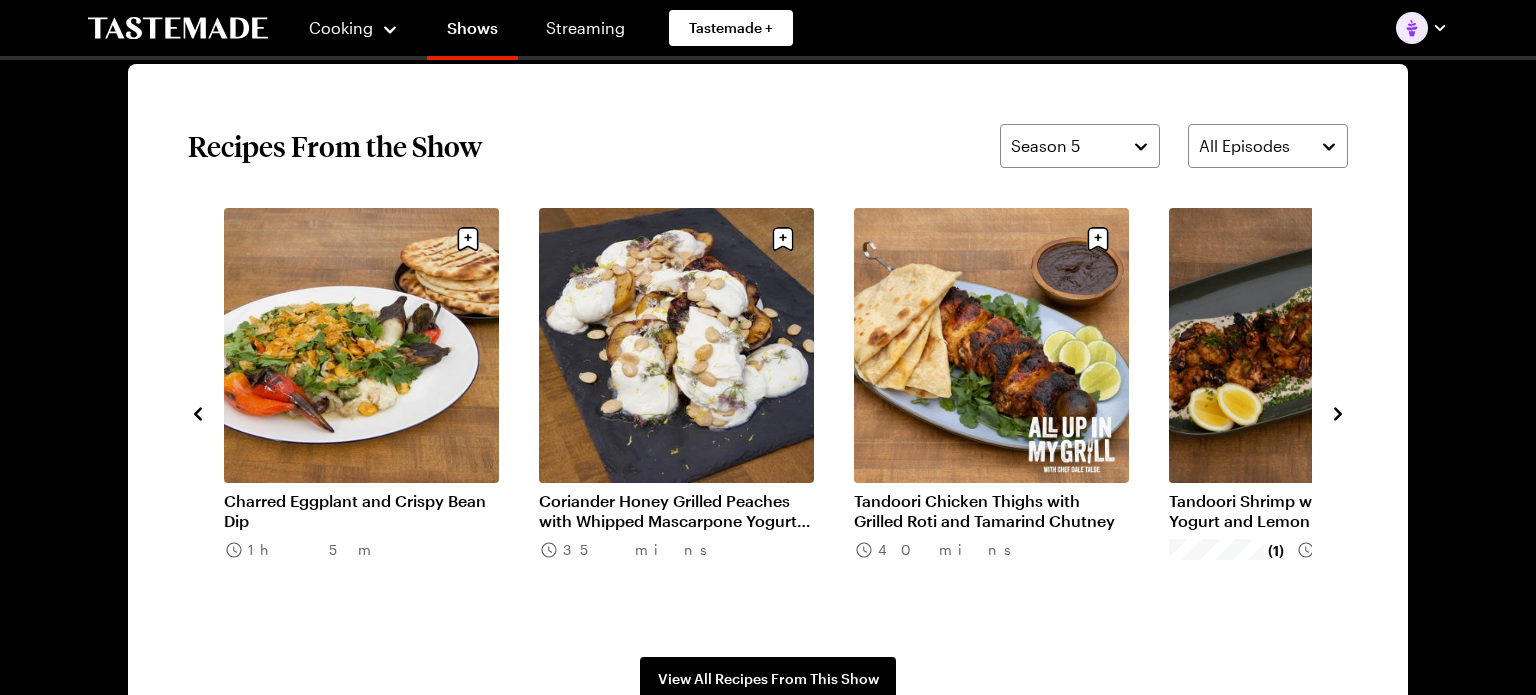 click 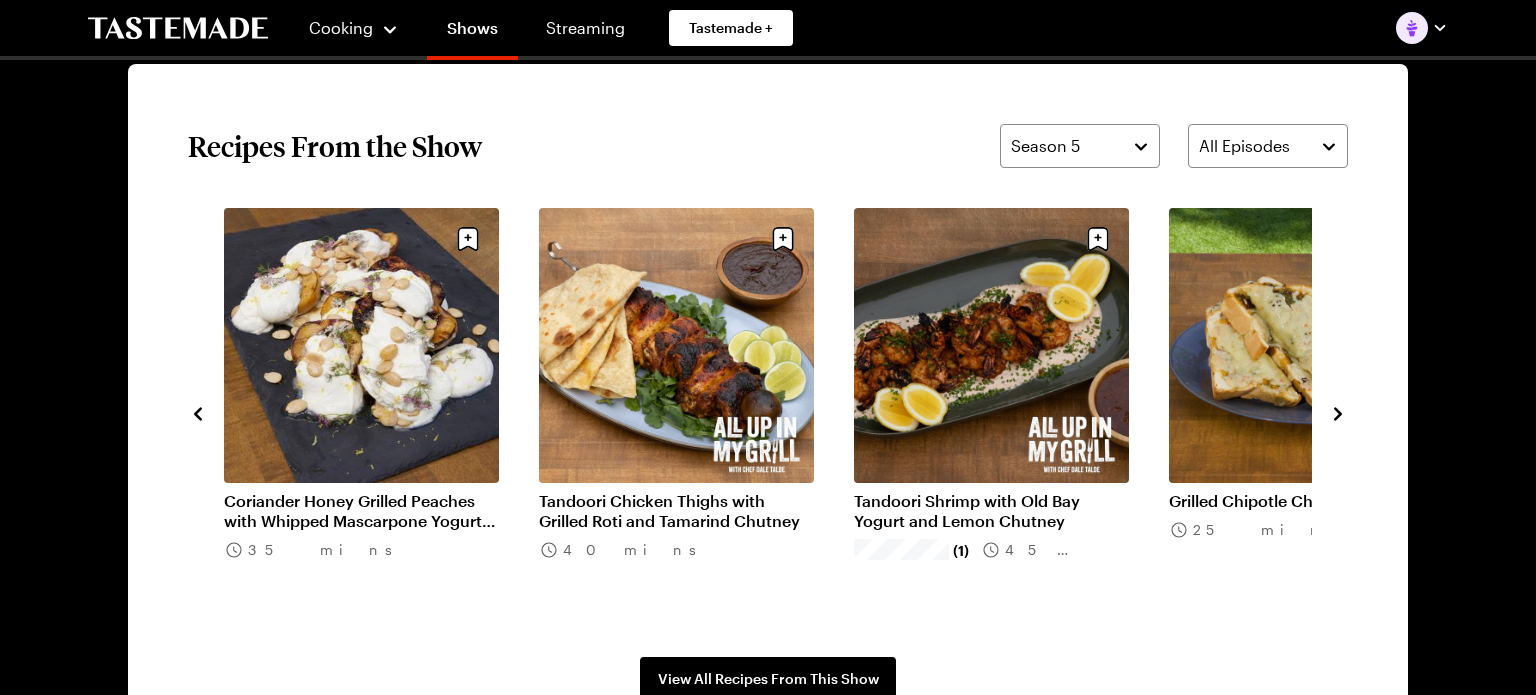 click 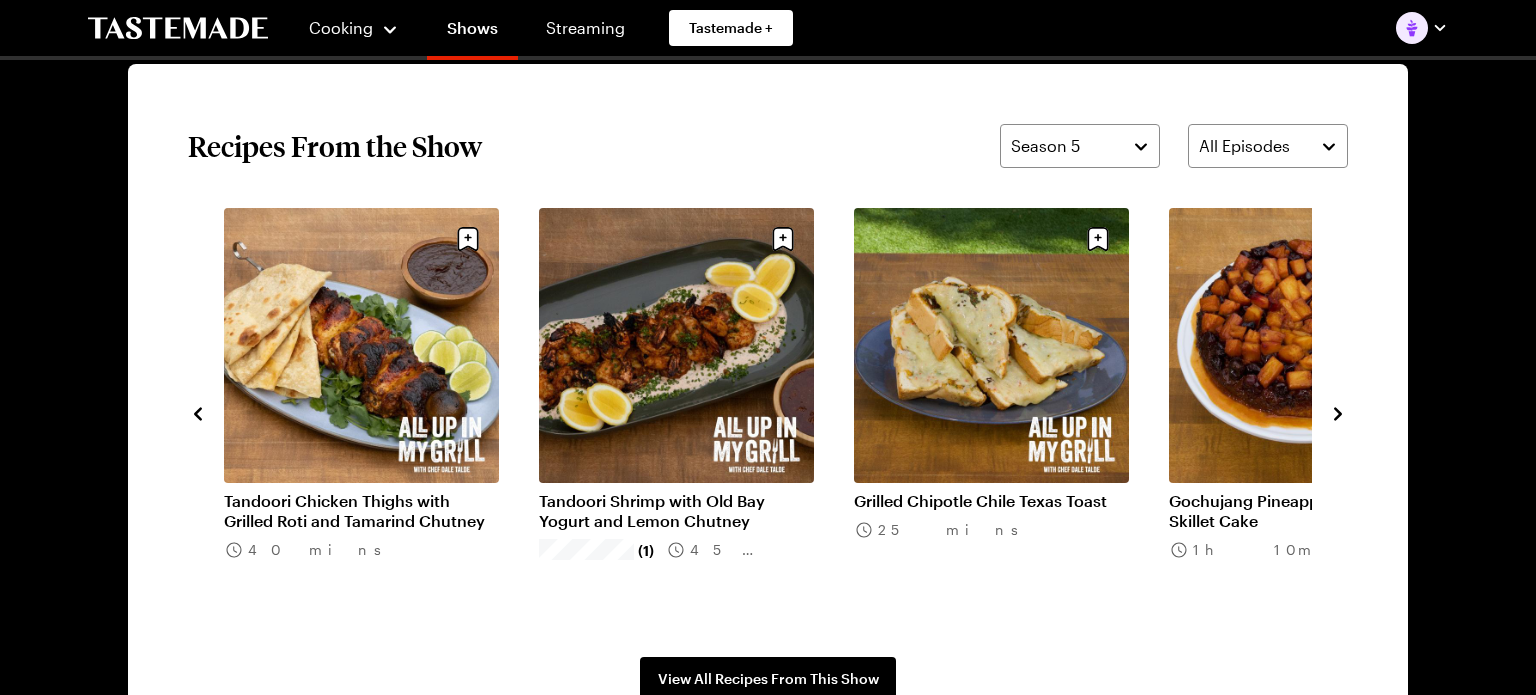 click 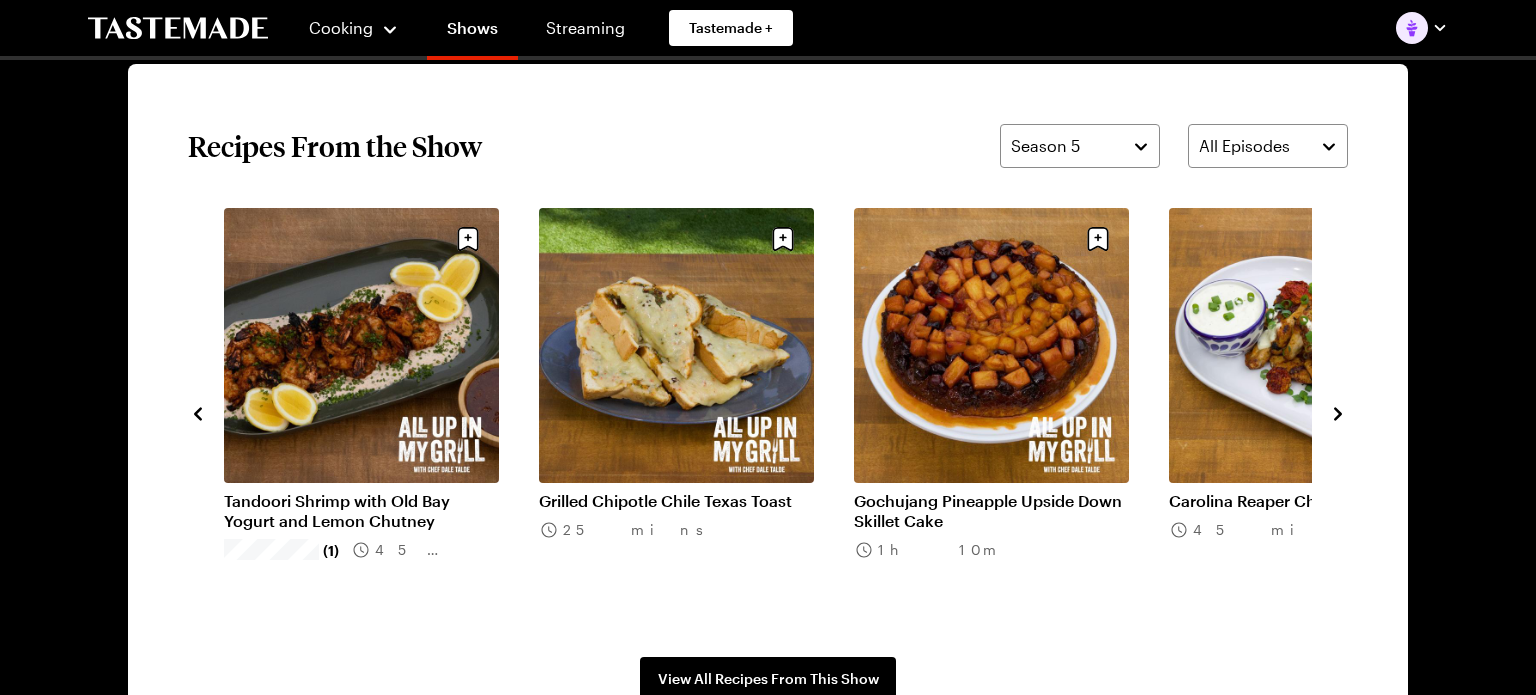 click 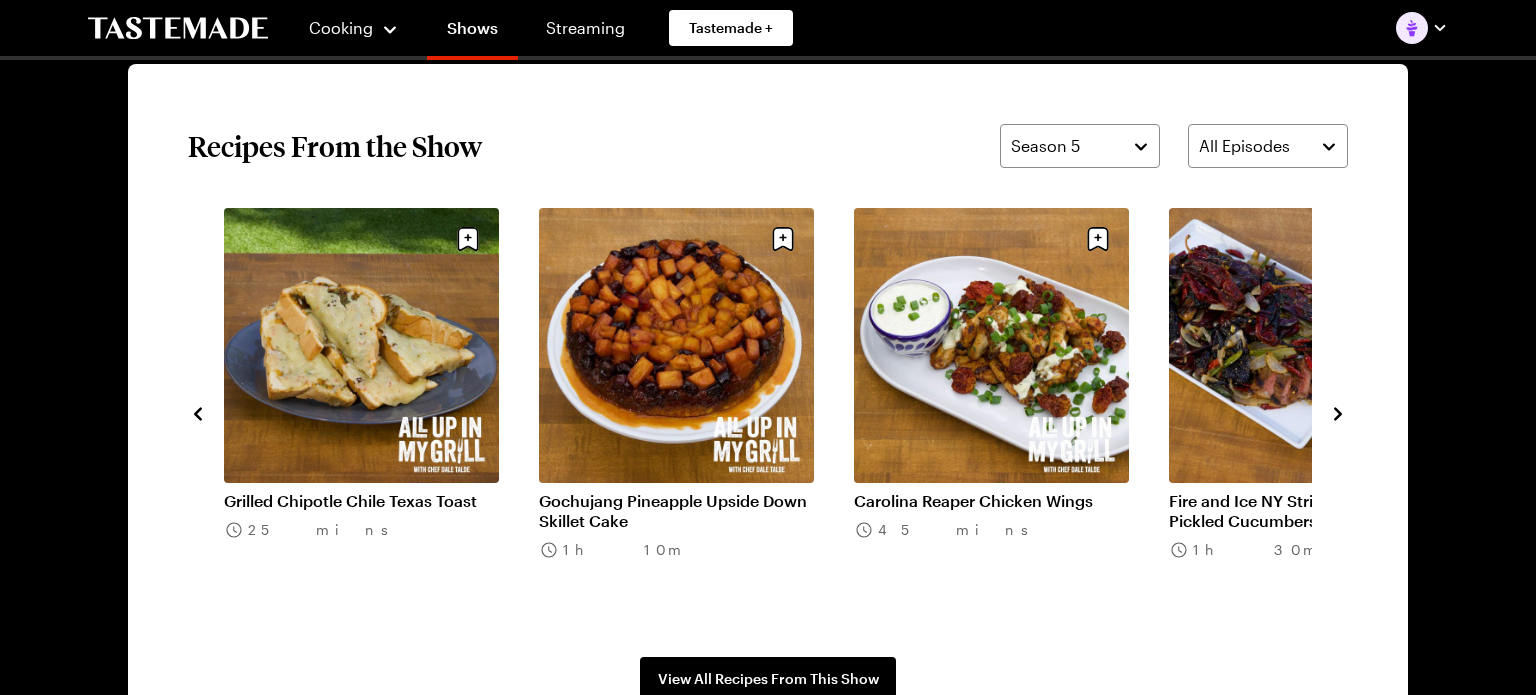 click 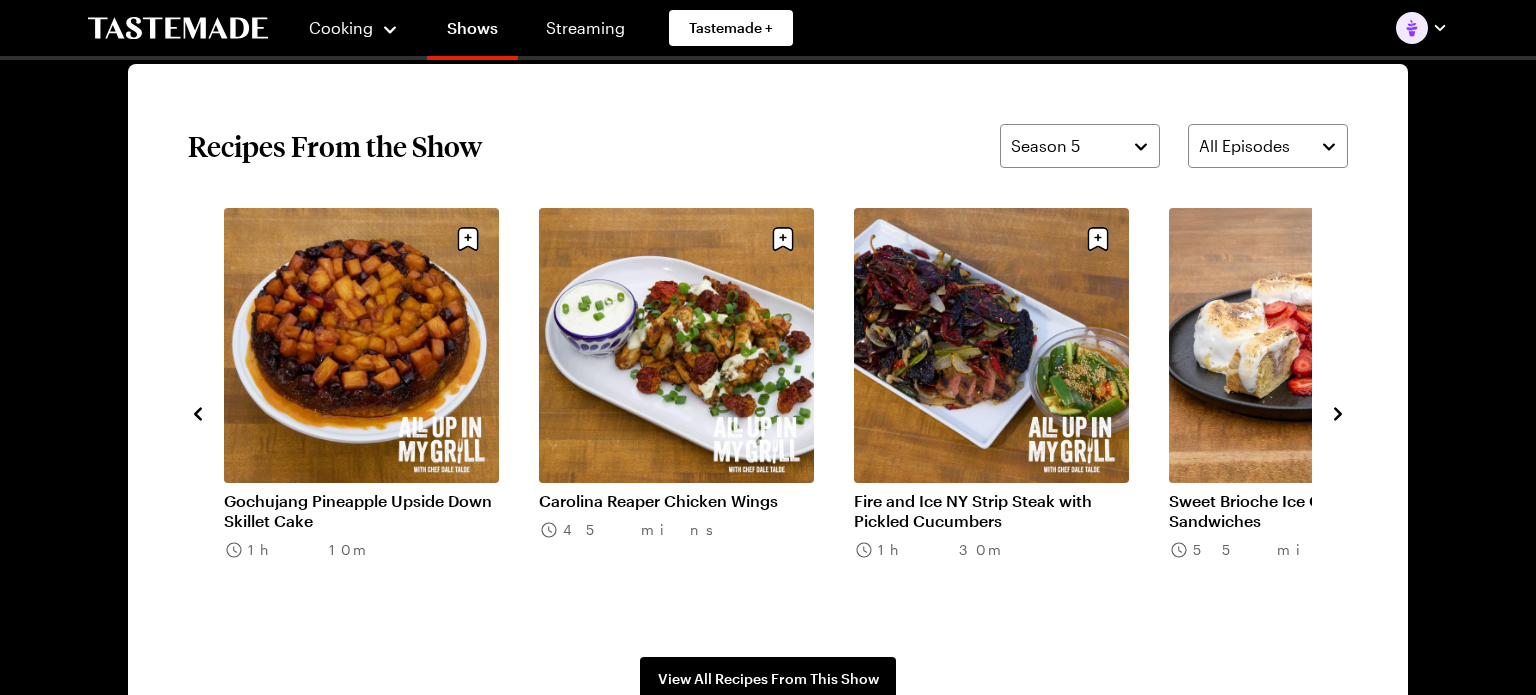 click 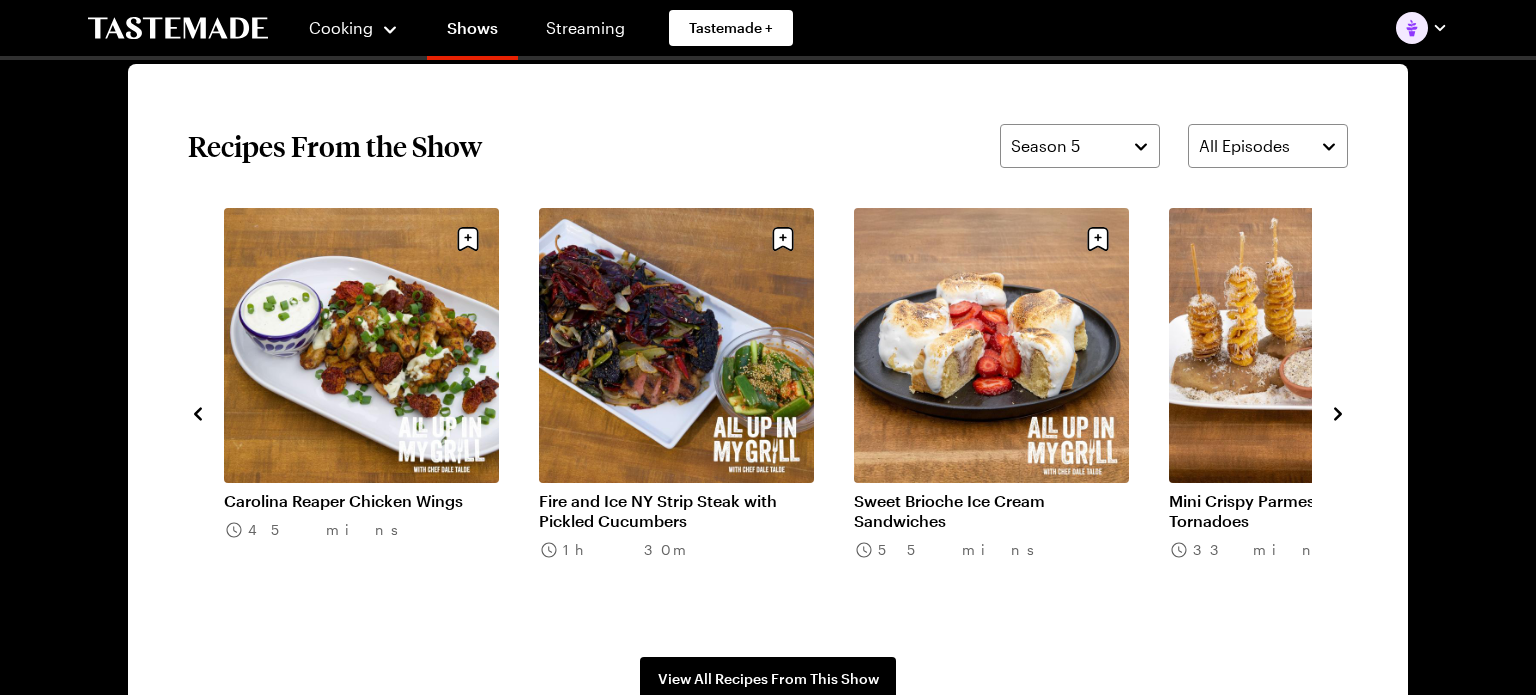 click 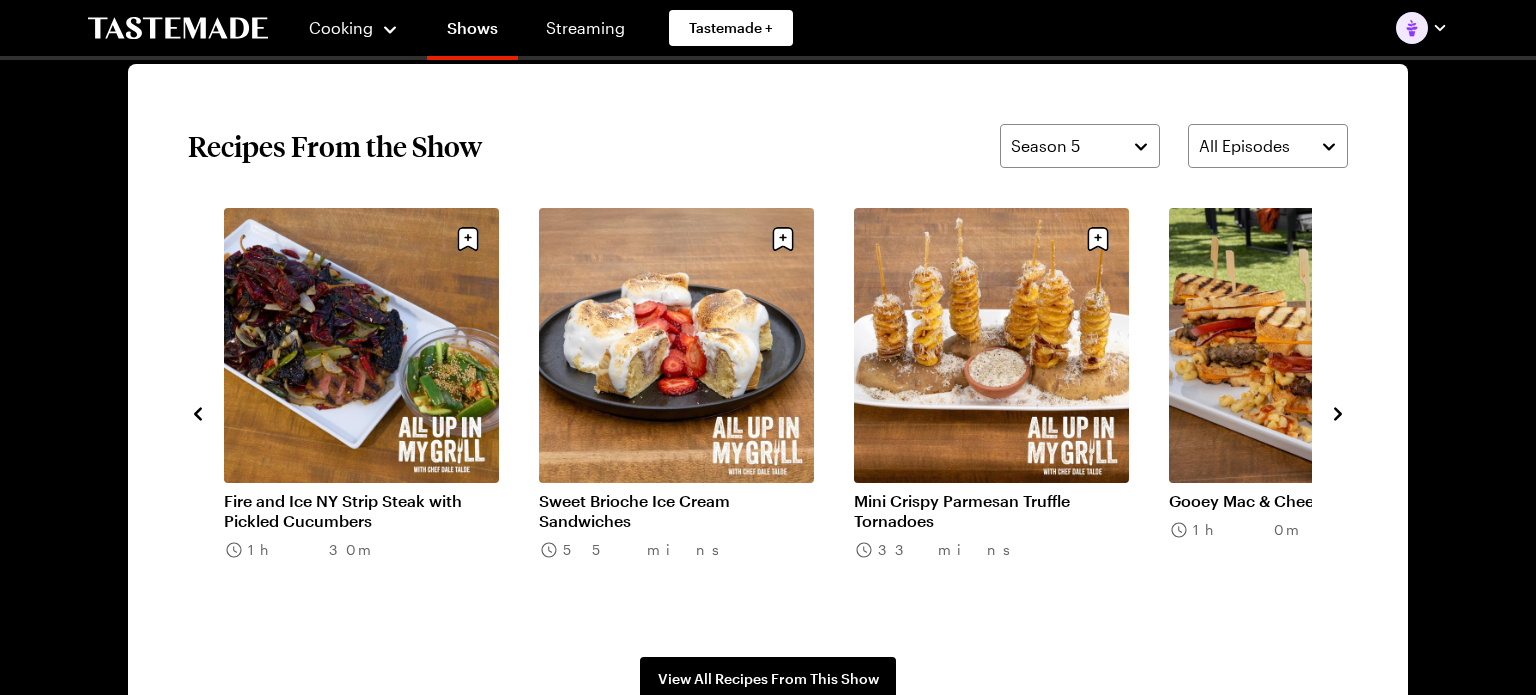 click 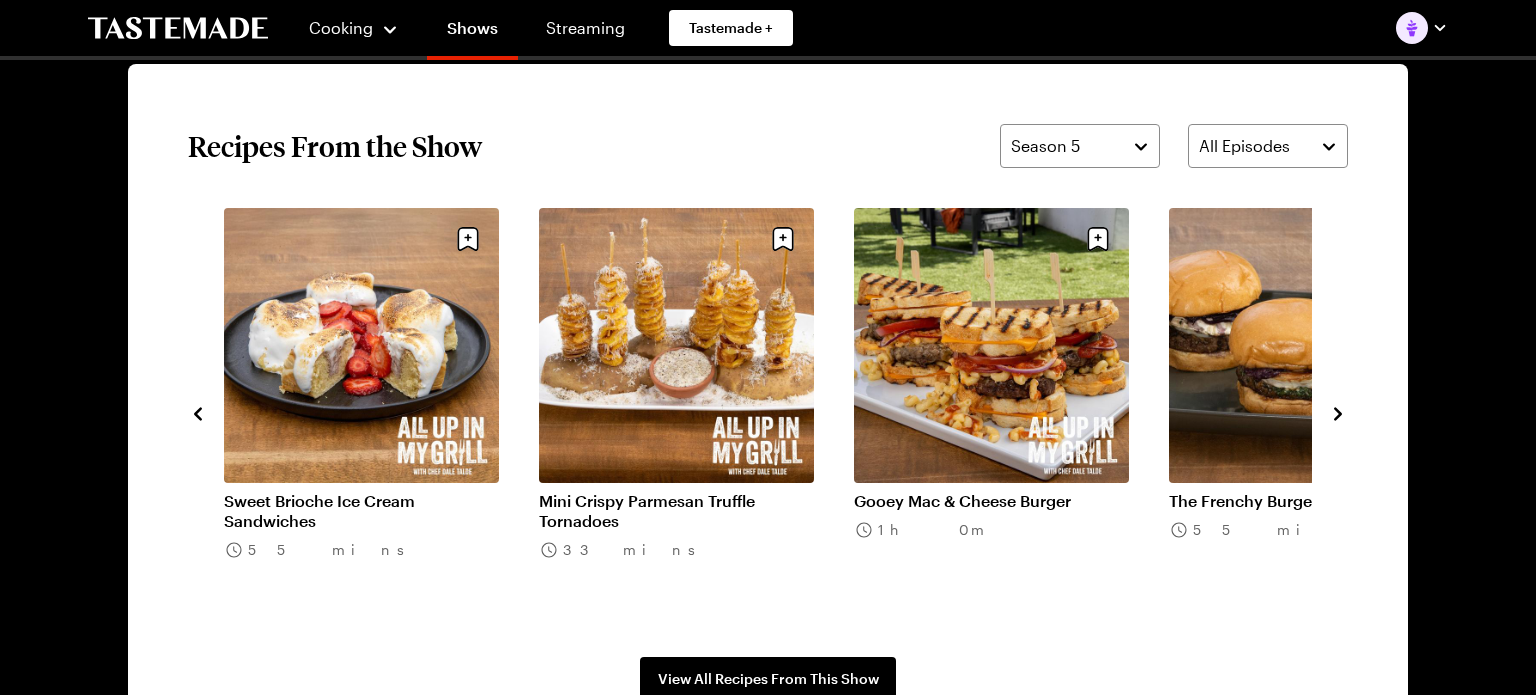 click 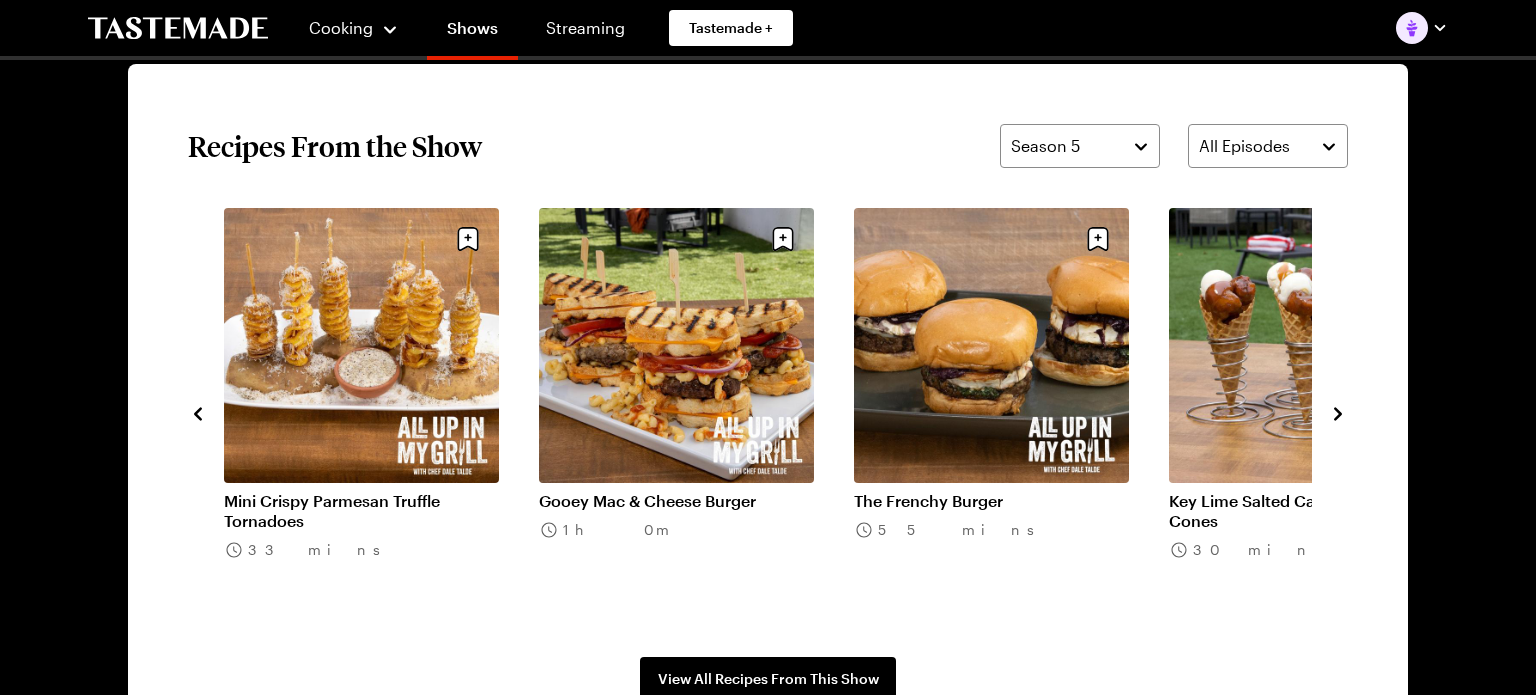 click 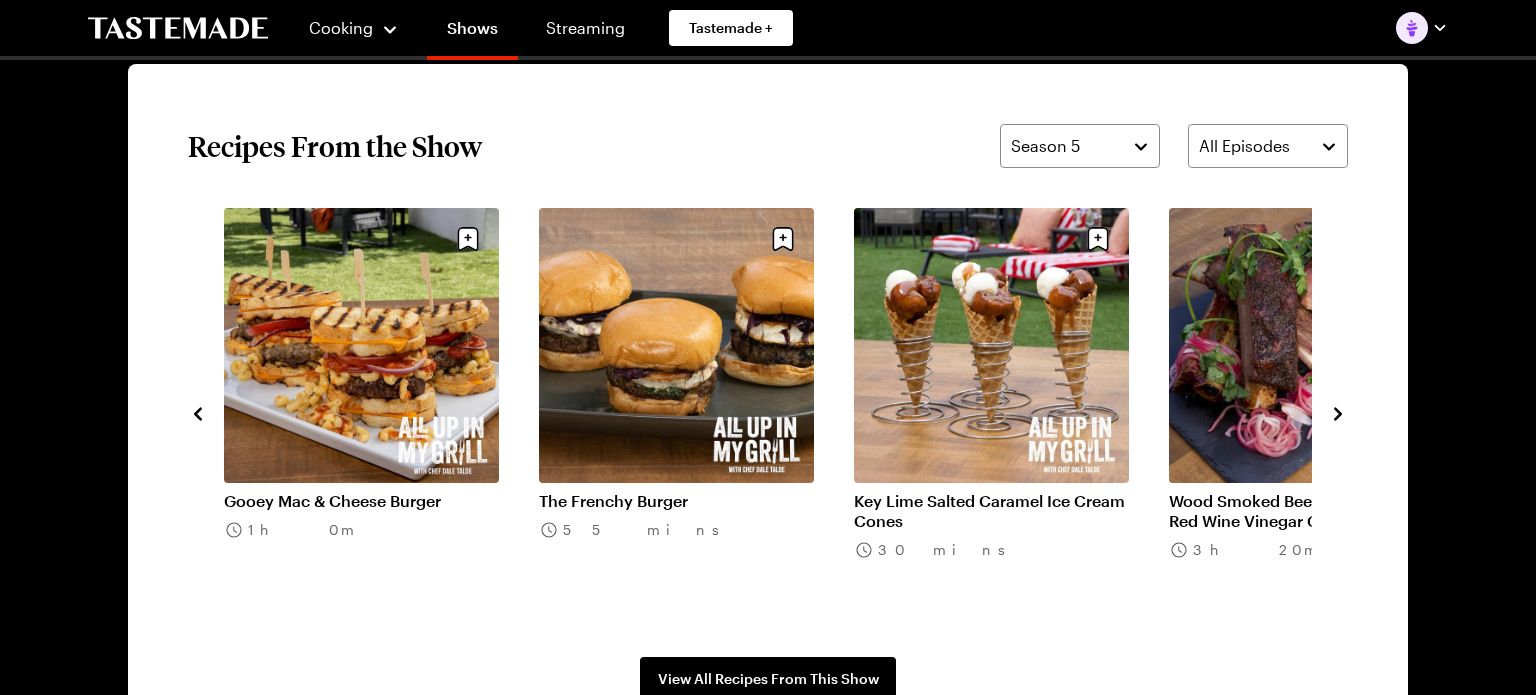 click 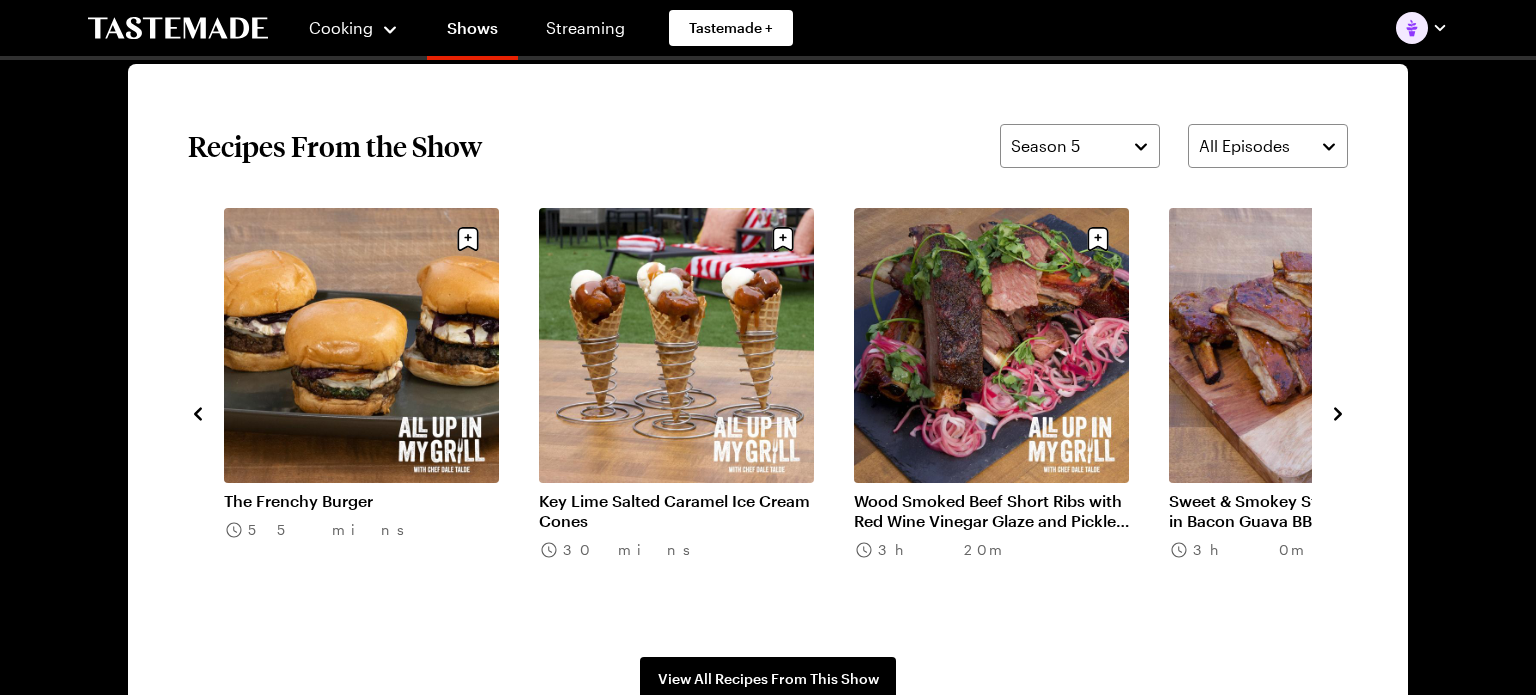 click 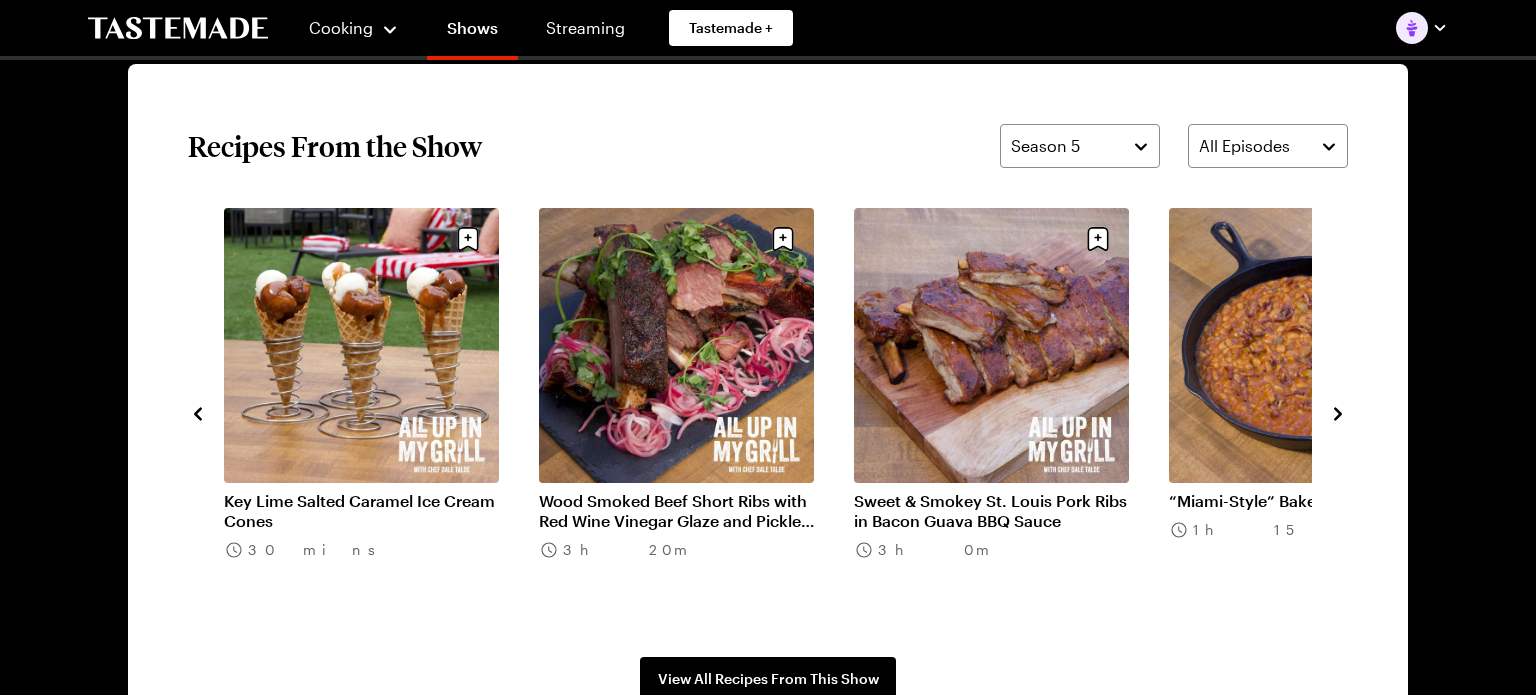 click 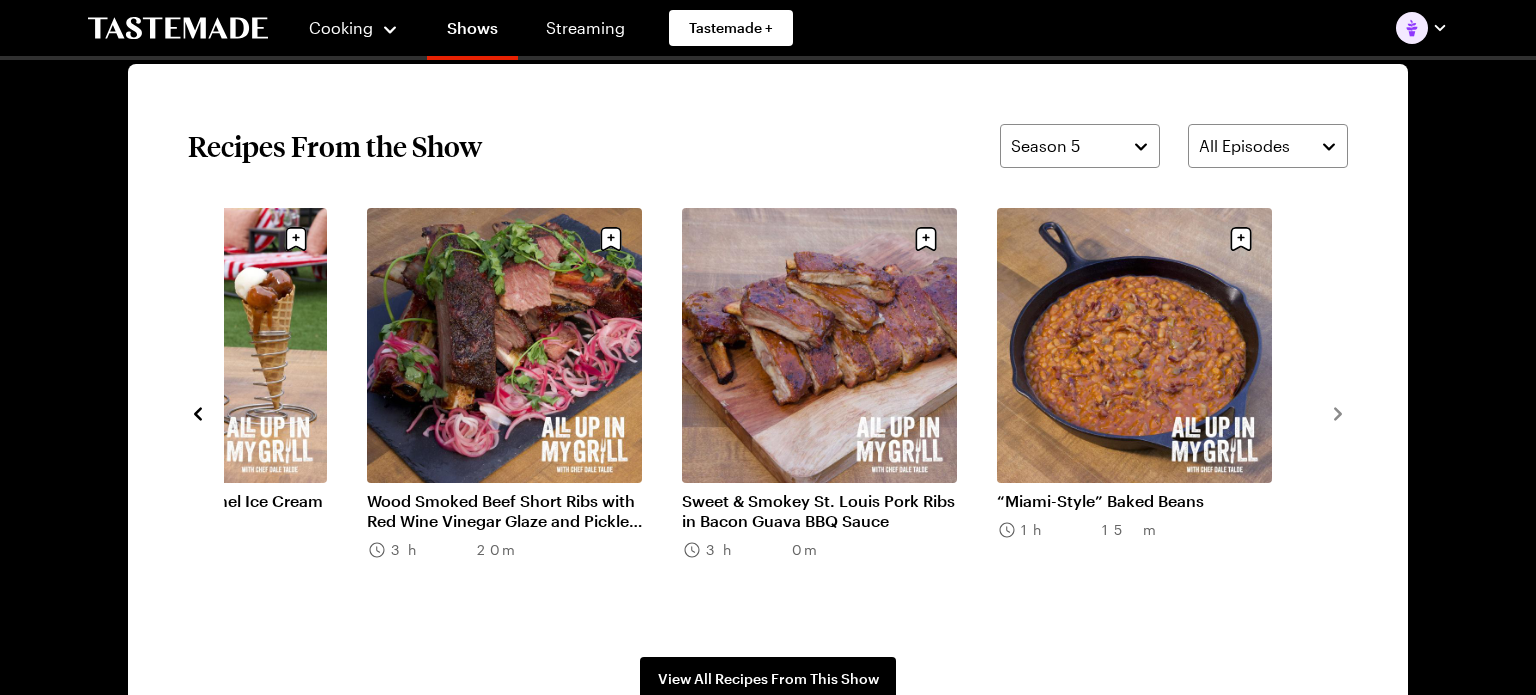 click 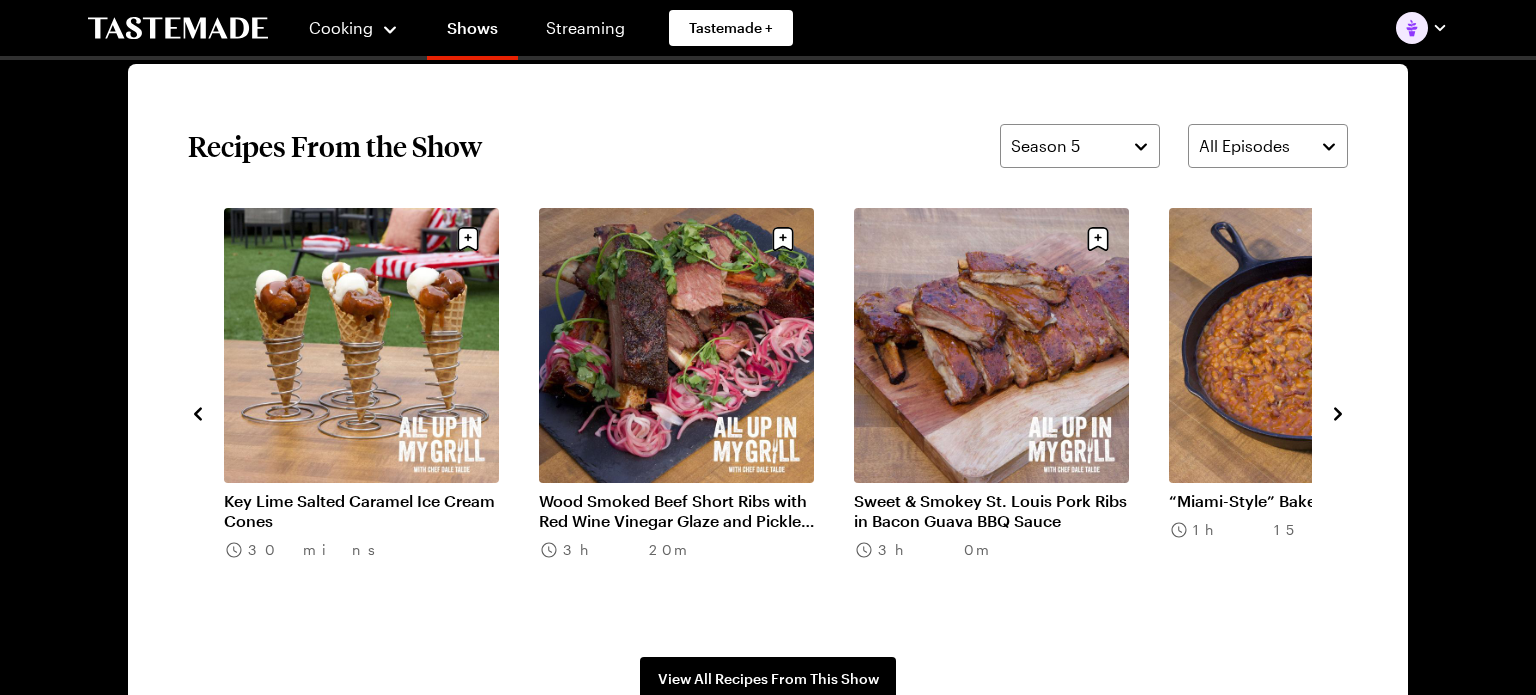 click 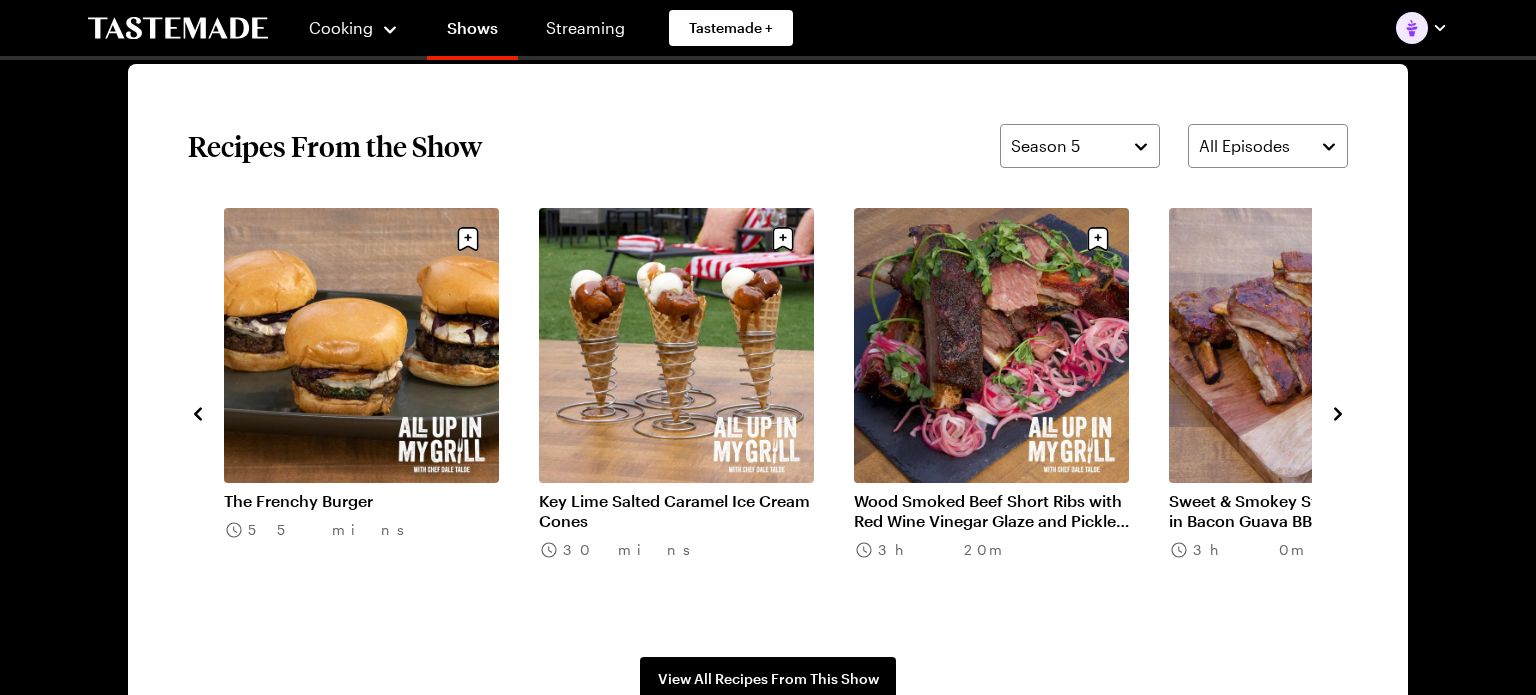click 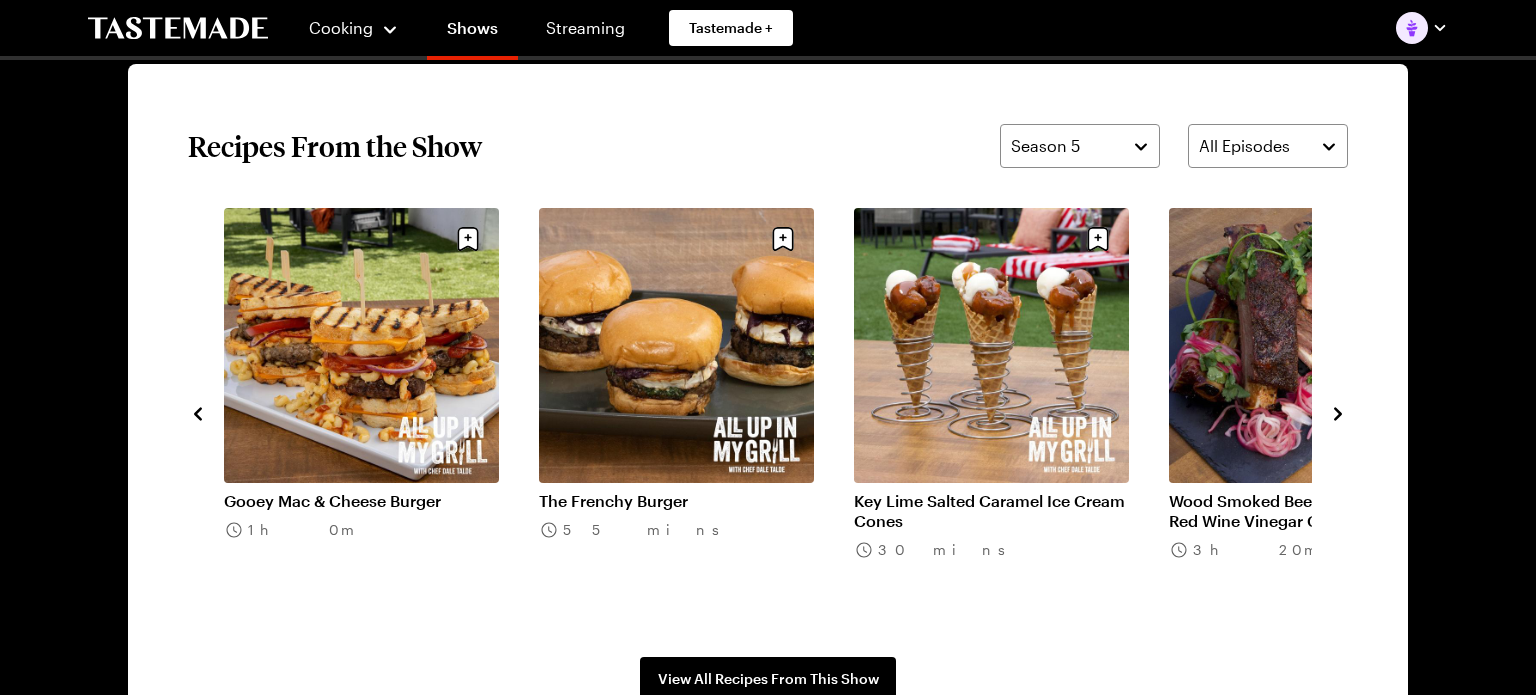 click 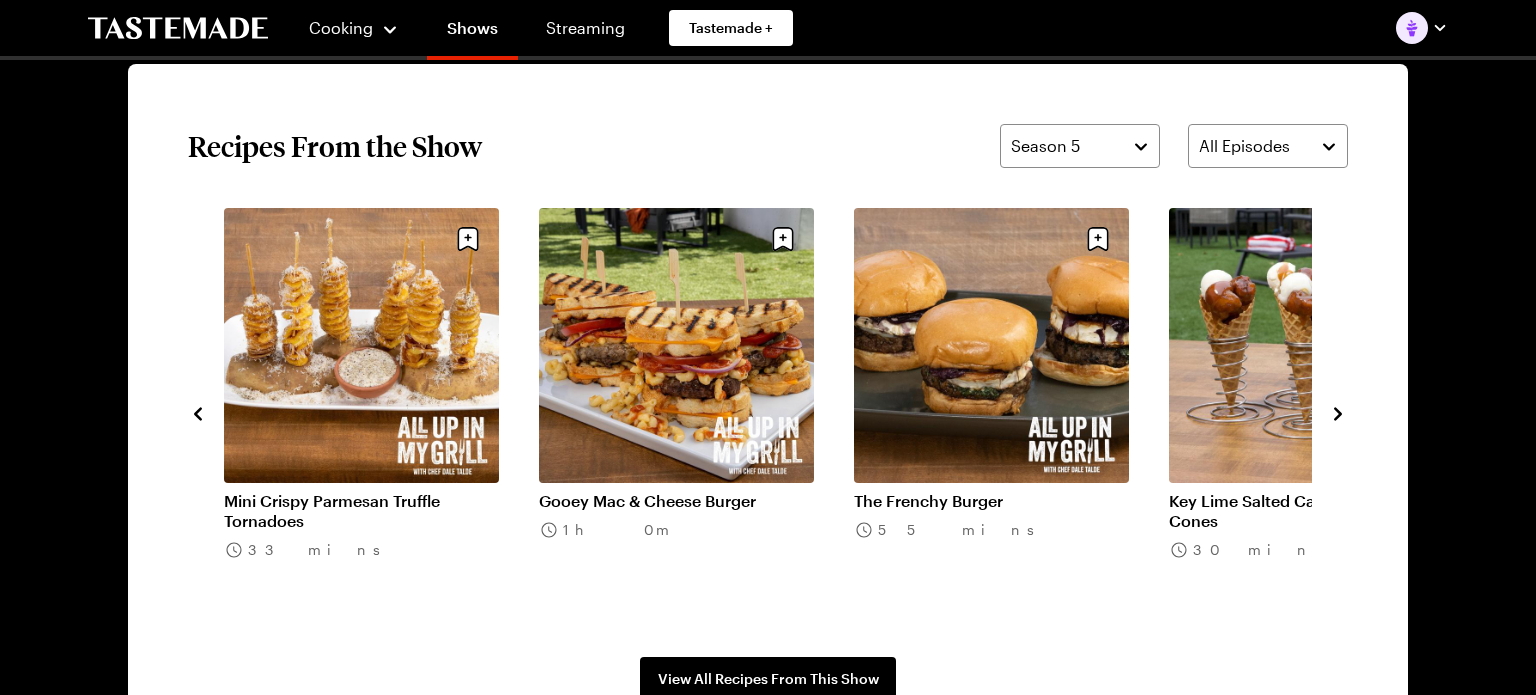 click 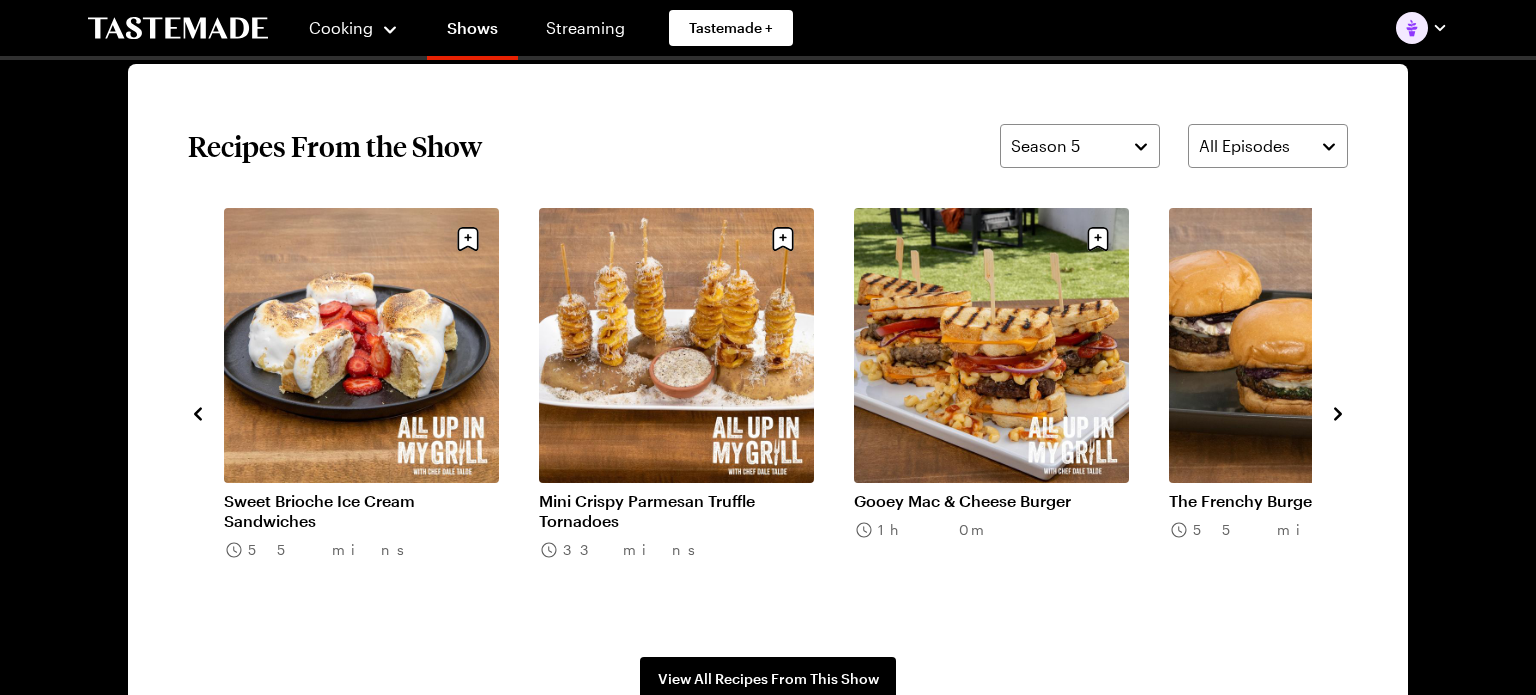 click 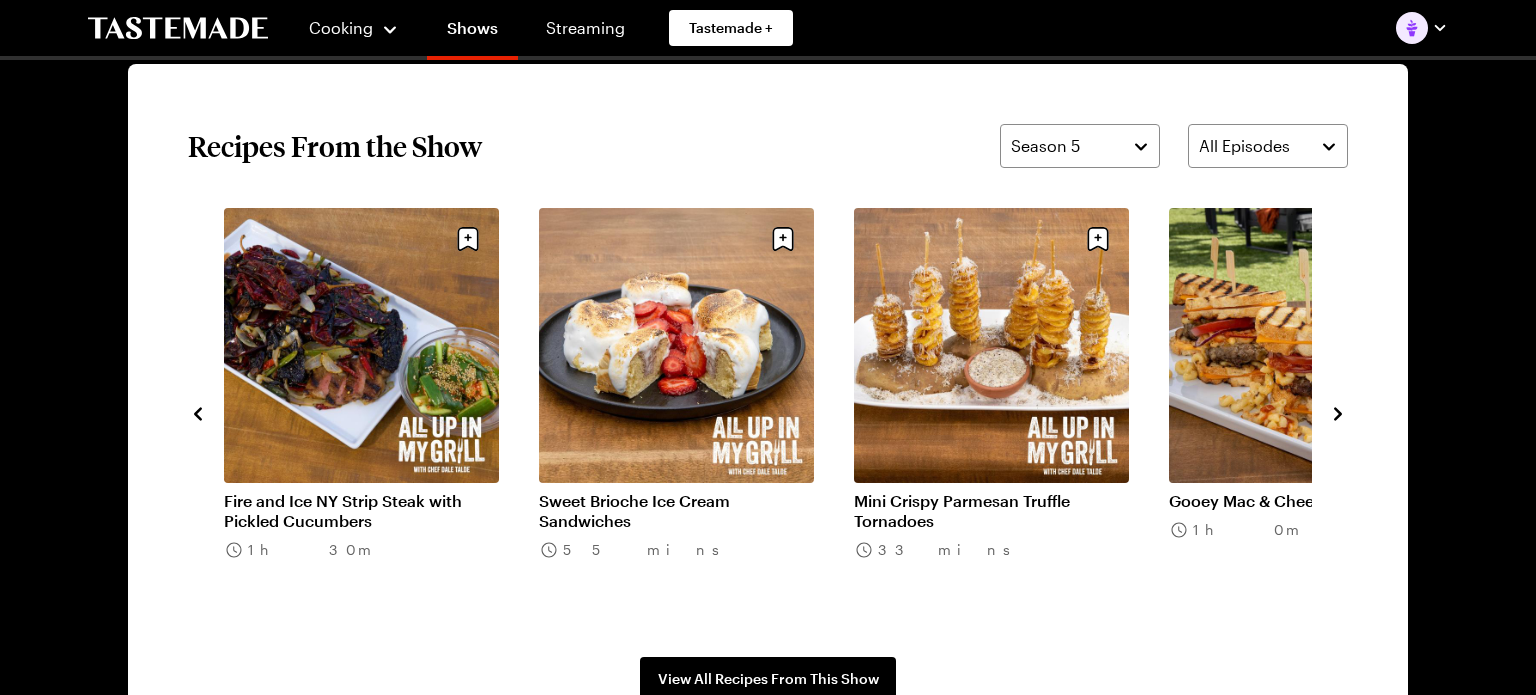 click 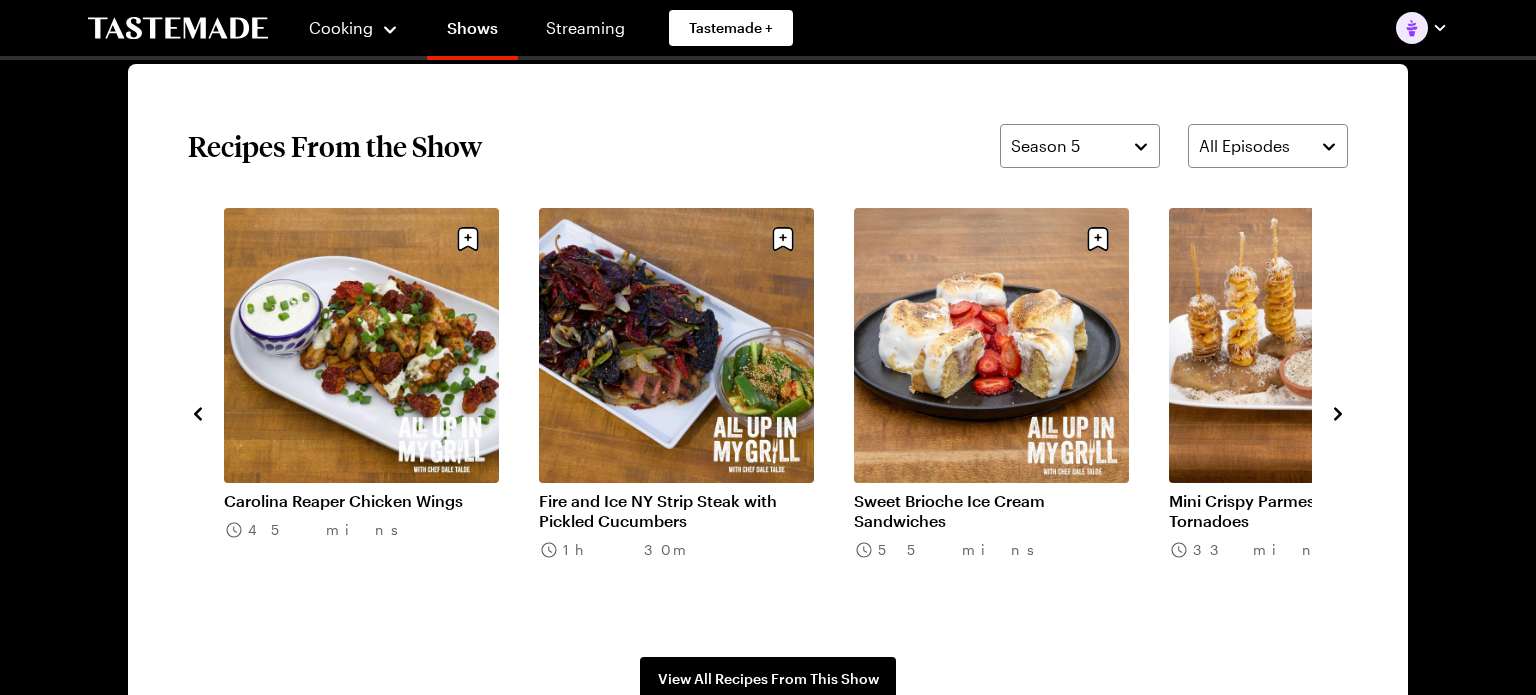 click 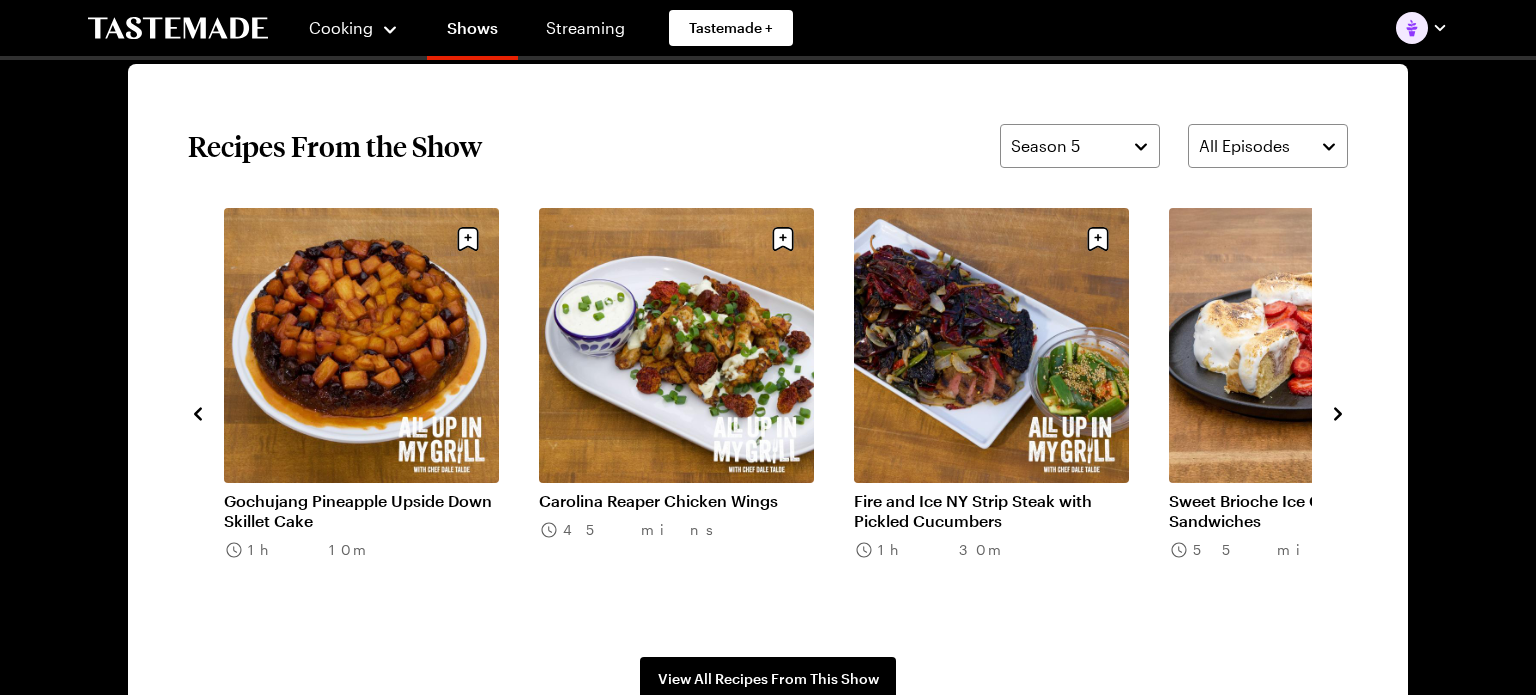click 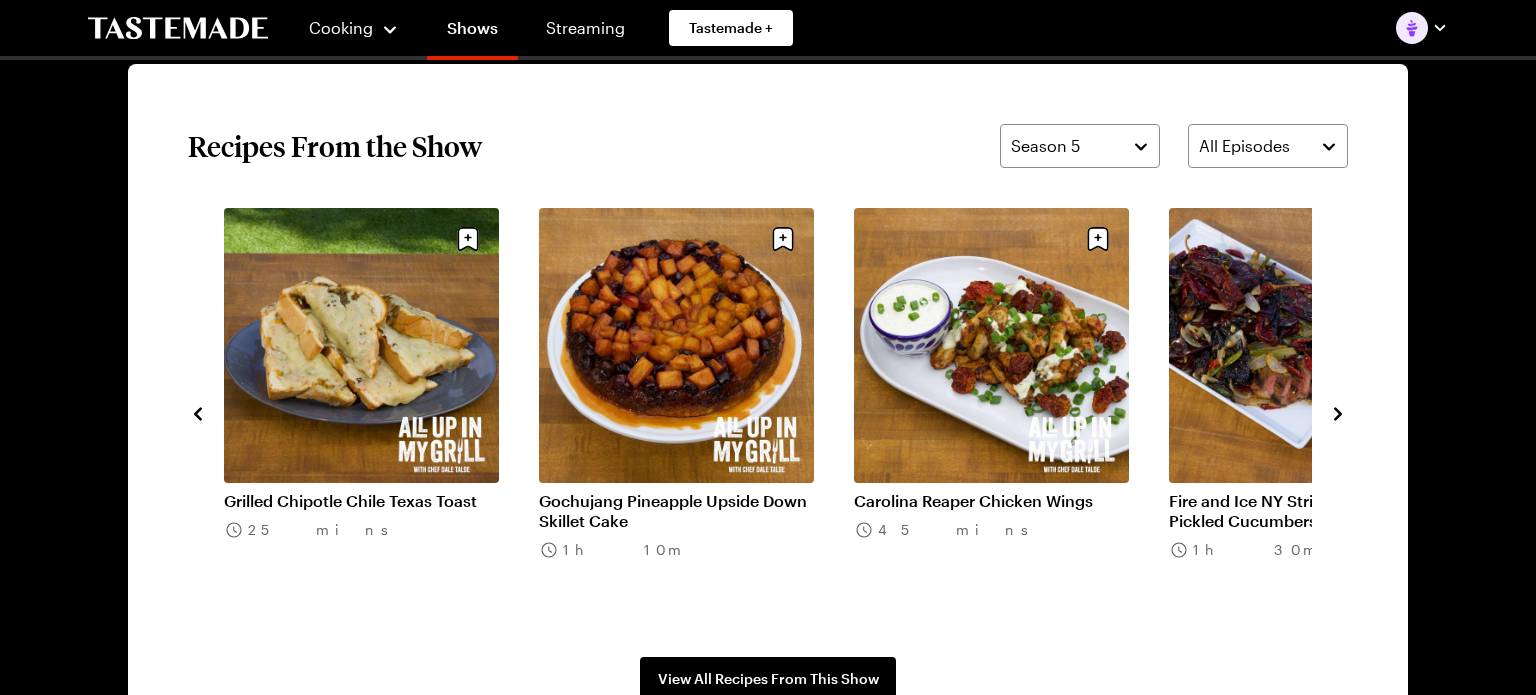click 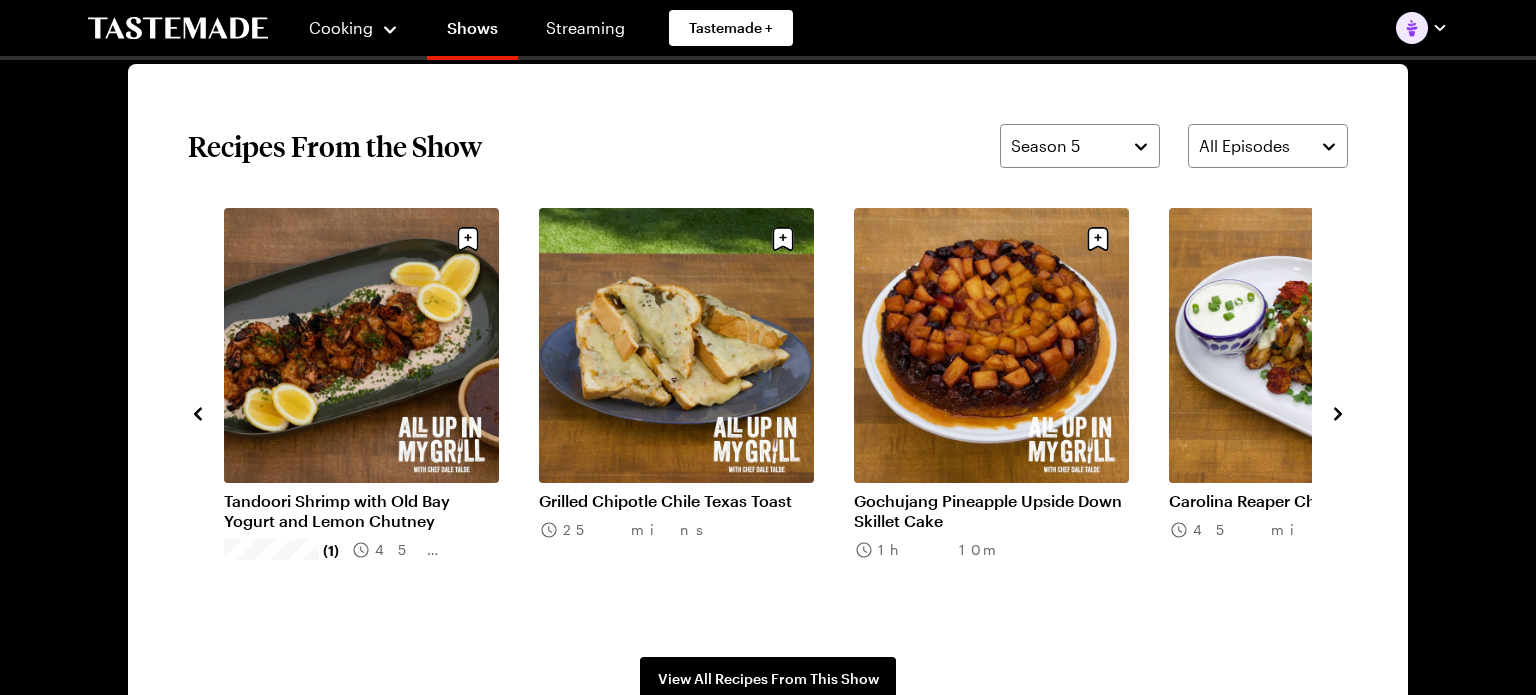 click 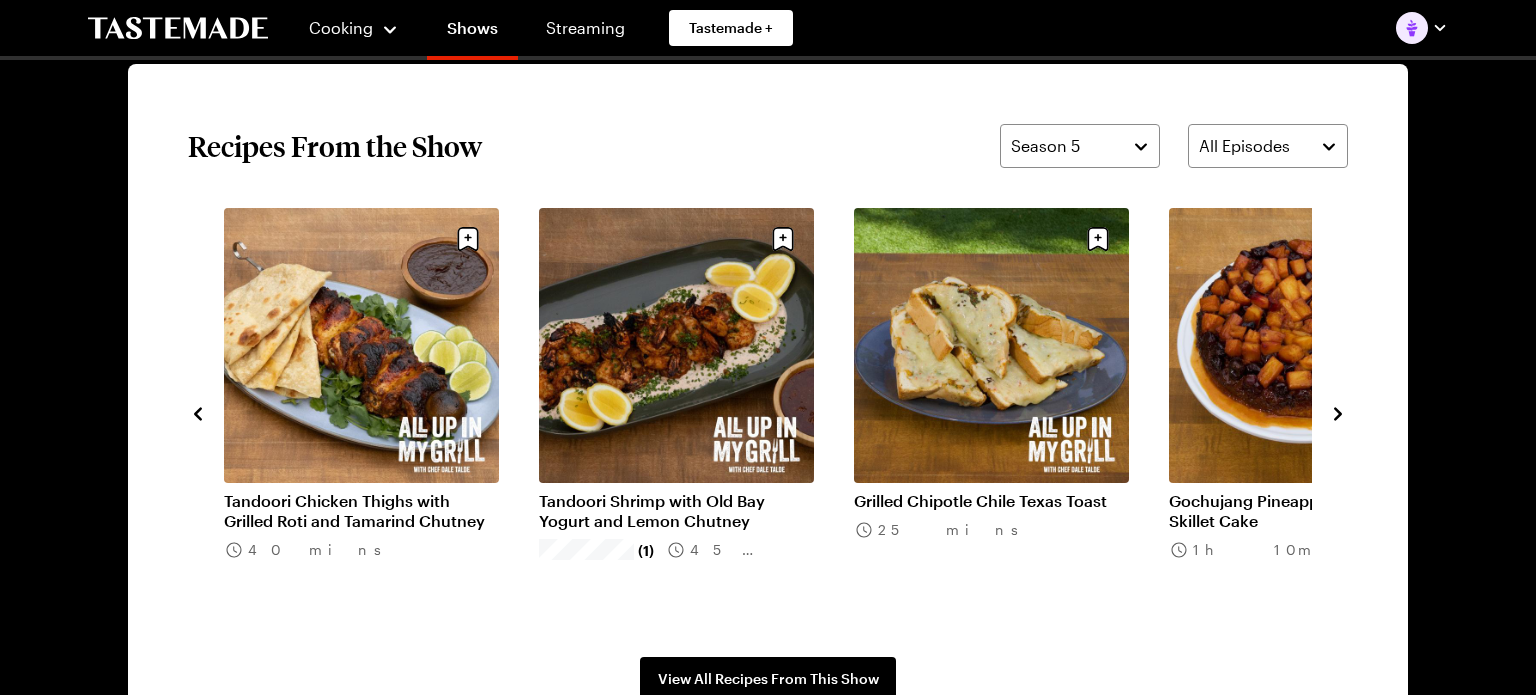 click 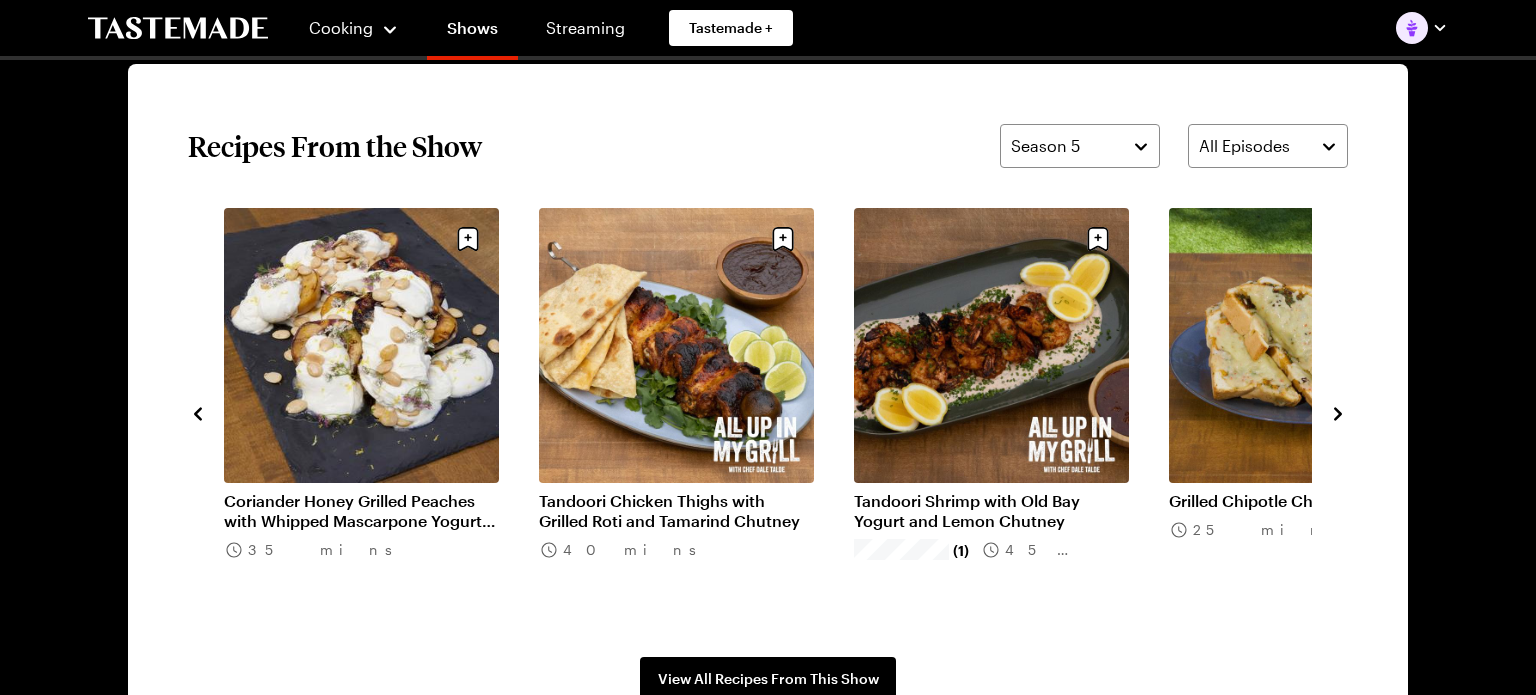 click 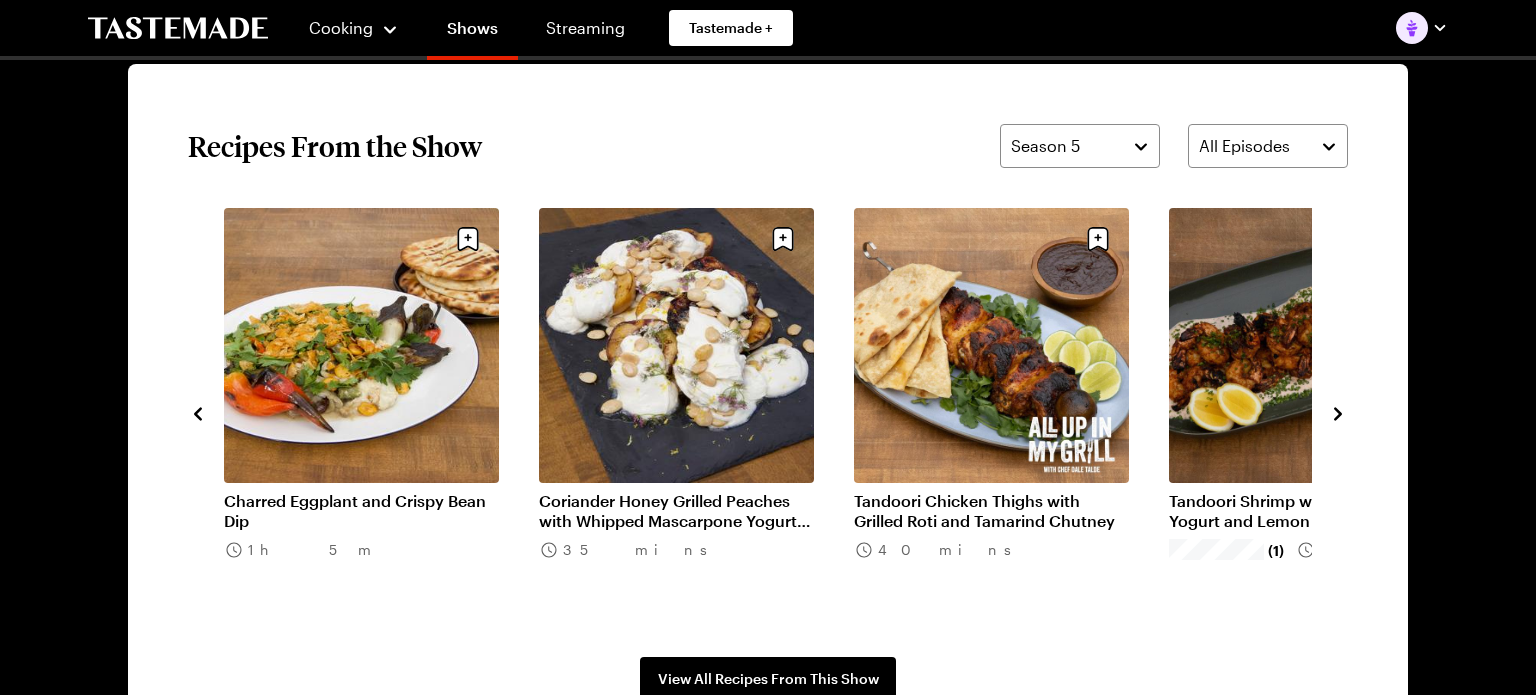 click 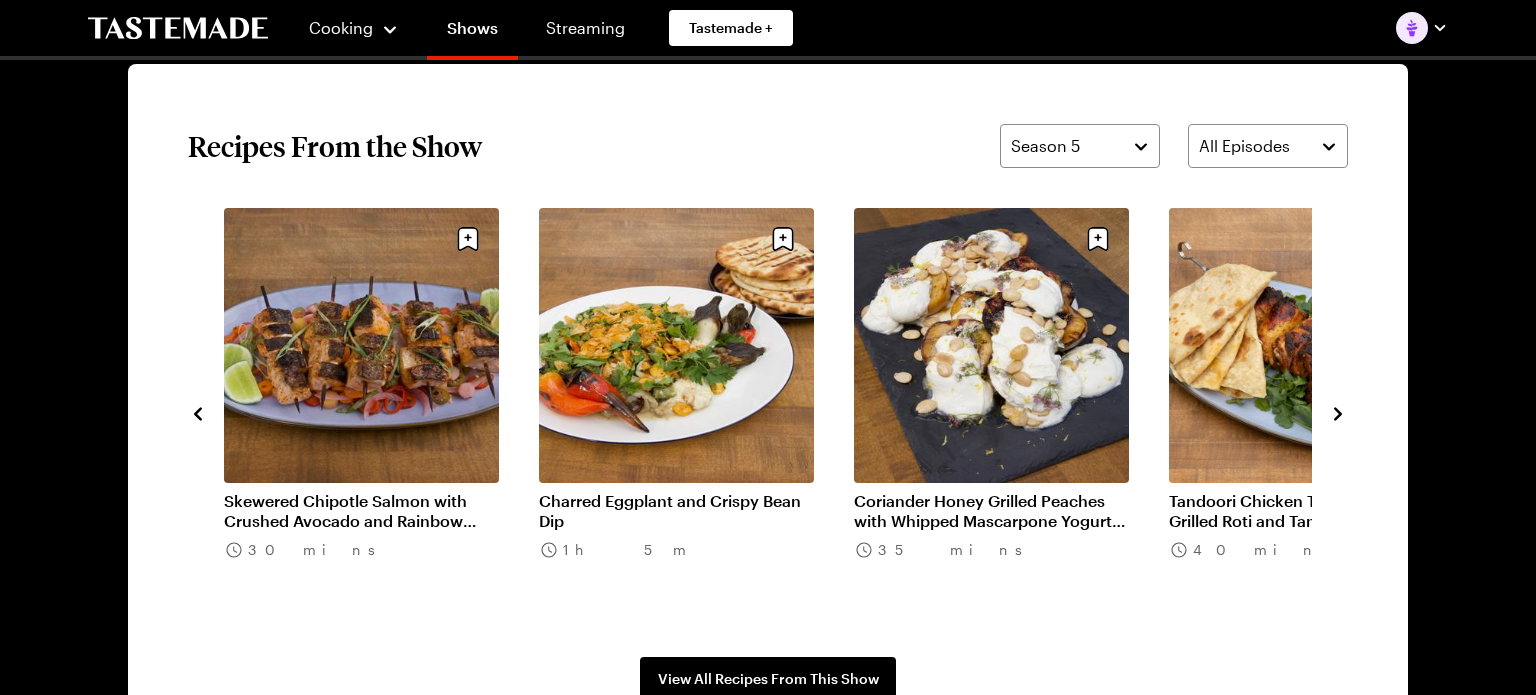 click 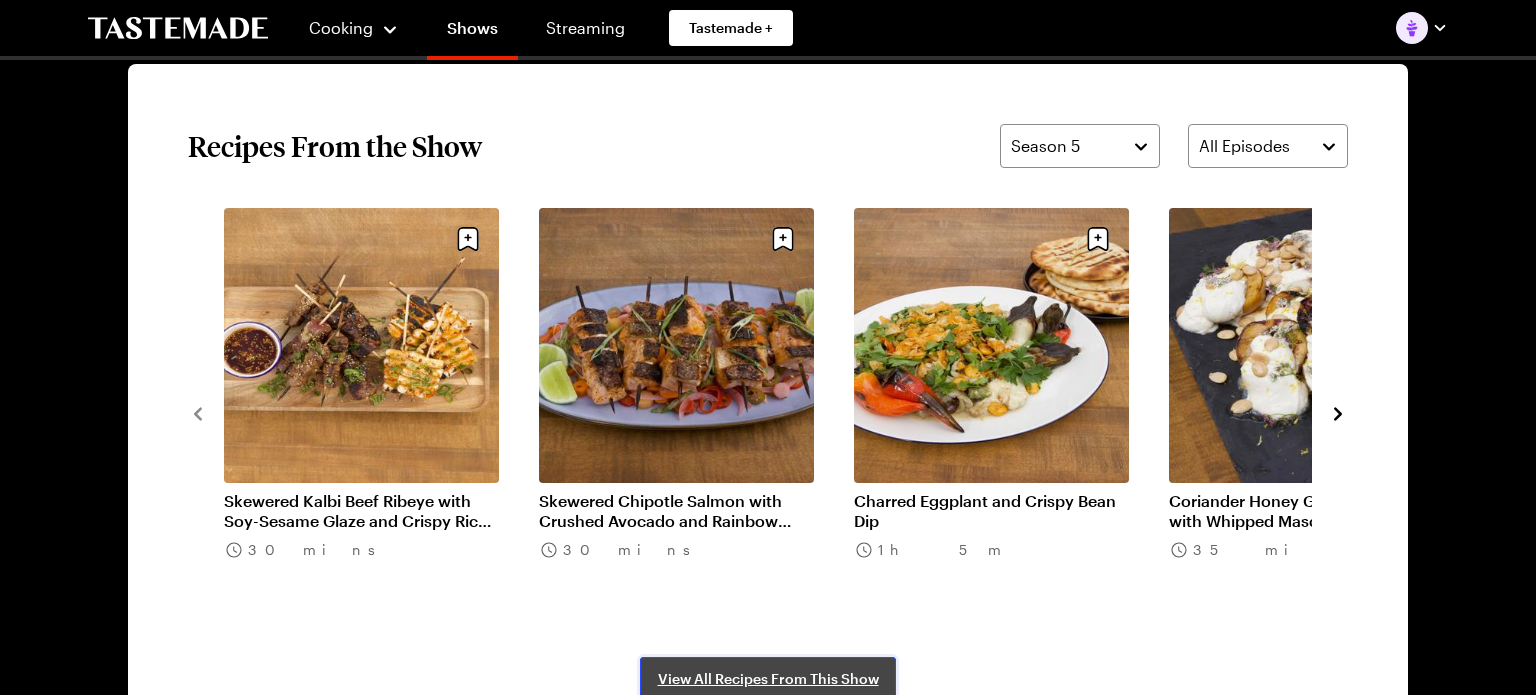click on "View All Recipes From This Show" at bounding box center [768, 679] 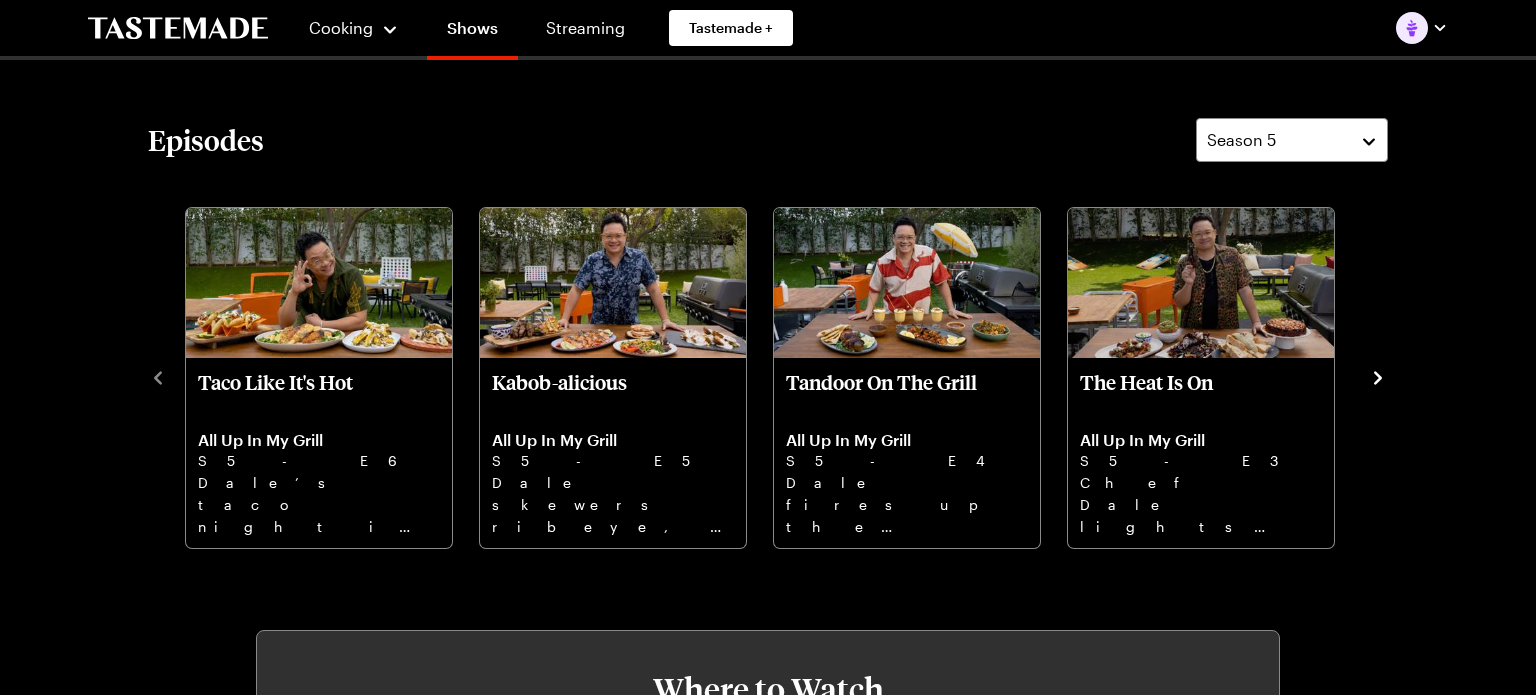 scroll, scrollTop: 563, scrollLeft: 0, axis: vertical 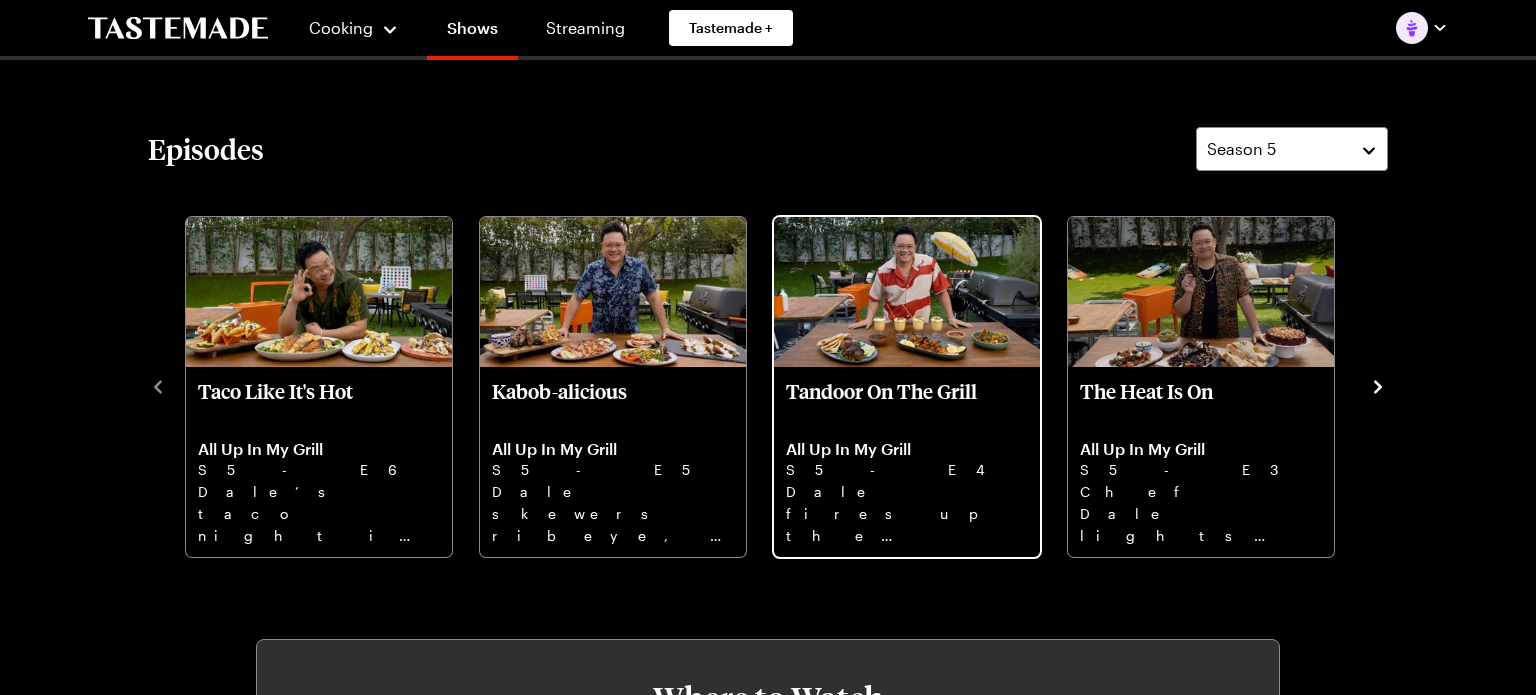 click on "Tandoor On The Grill" at bounding box center (907, 403) 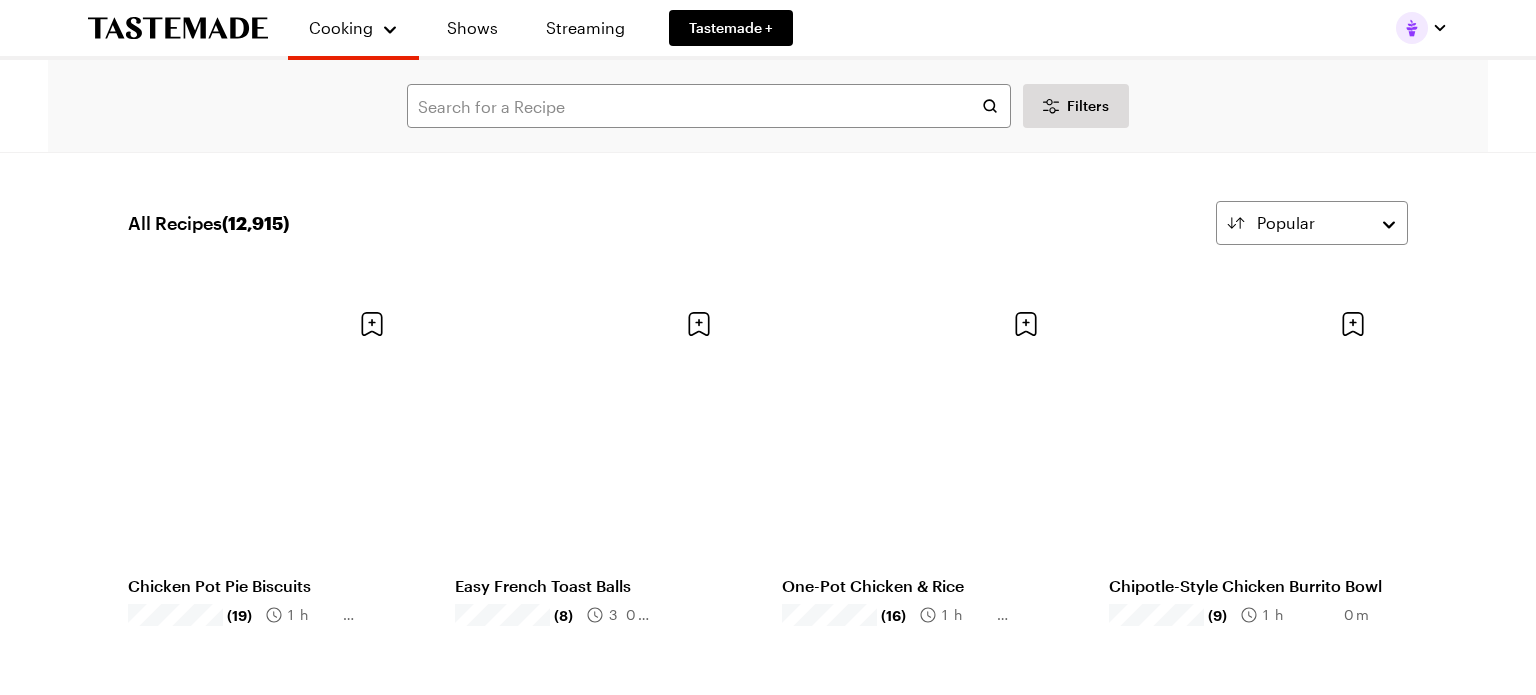 scroll, scrollTop: 0, scrollLeft: 0, axis: both 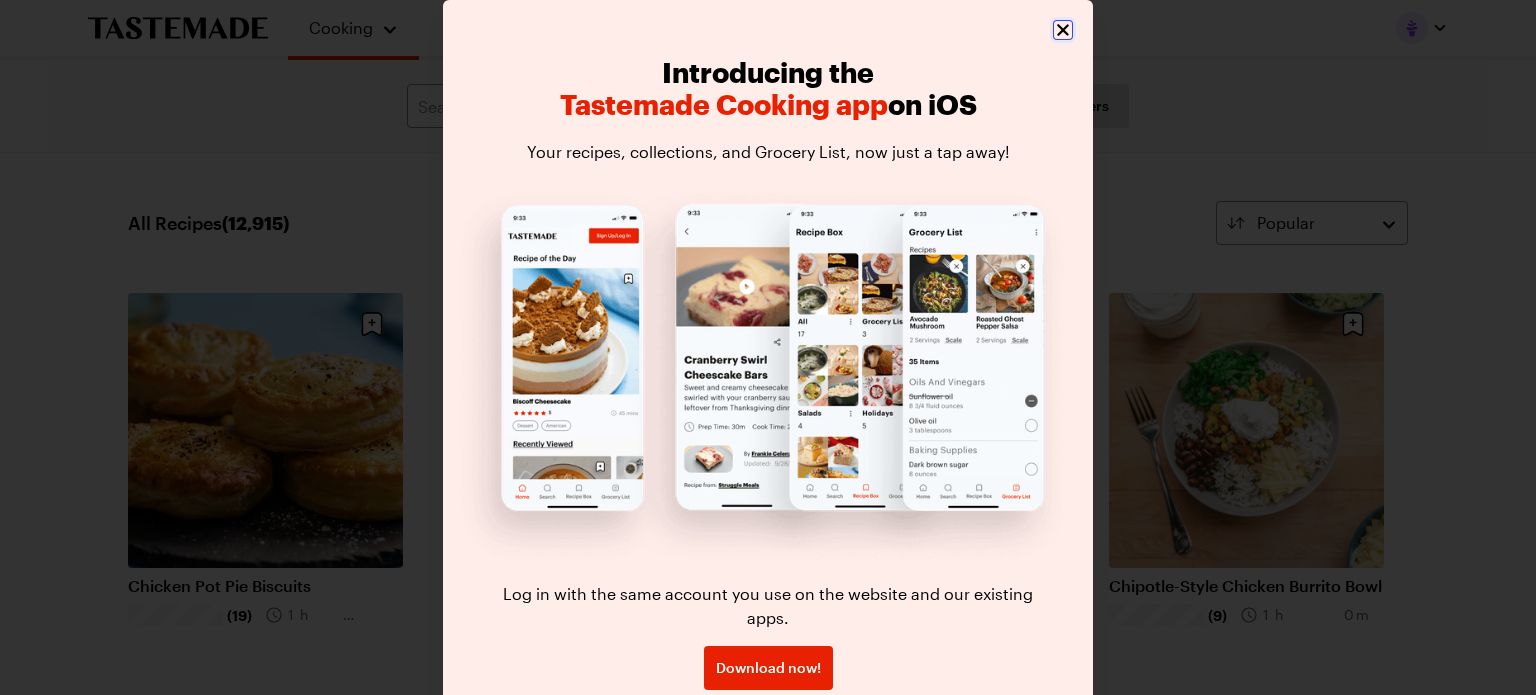 click 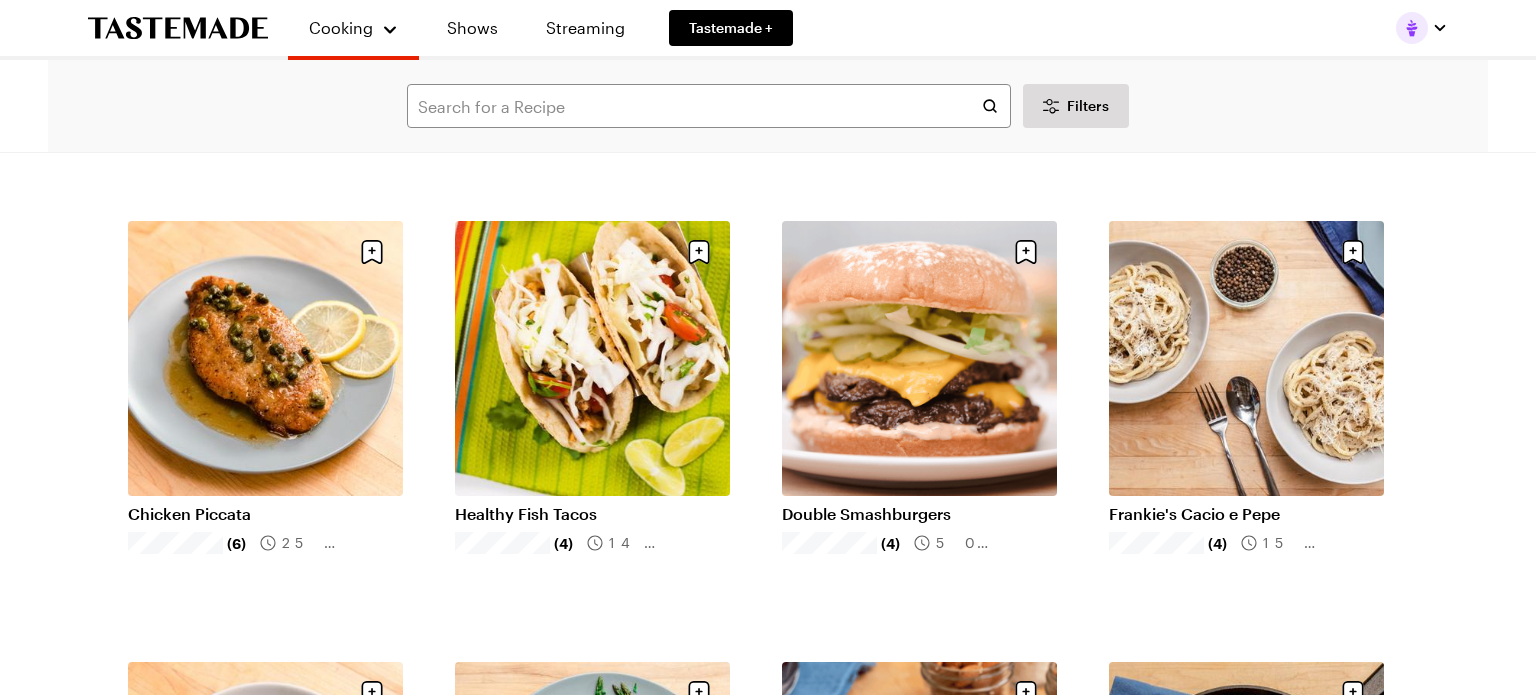 scroll, scrollTop: 1836, scrollLeft: 0, axis: vertical 